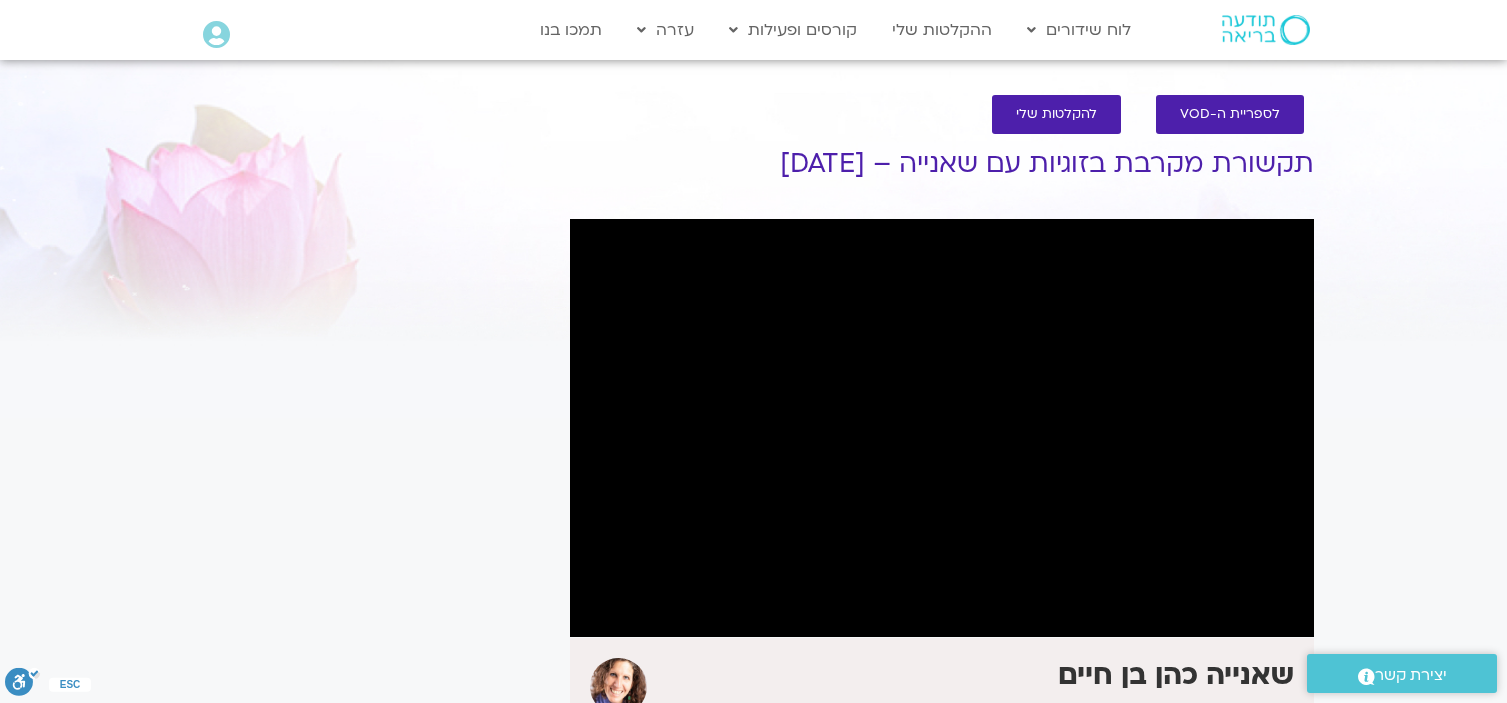 scroll, scrollTop: 400, scrollLeft: 0, axis: vertical 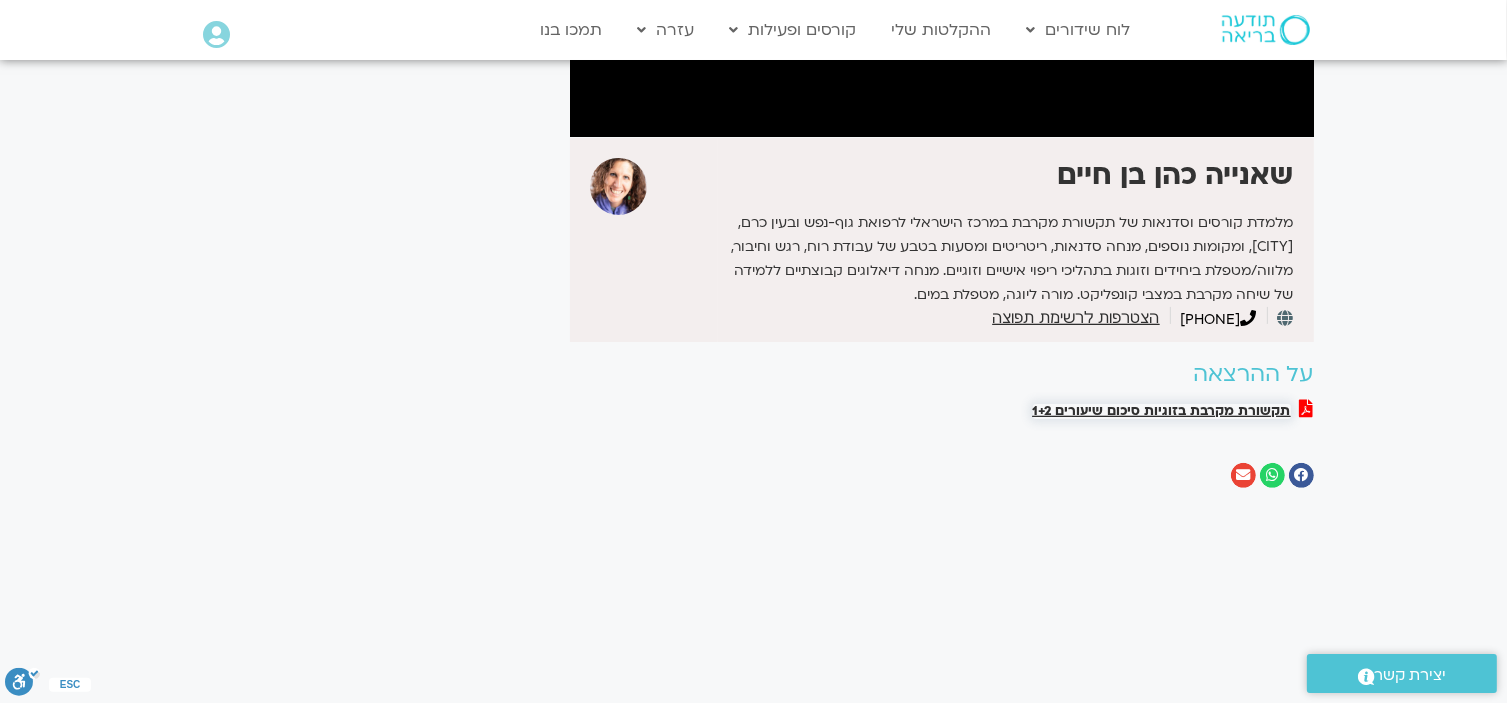 click on "תקשורת מקרבת בזוגיות סיכום שיעורים 1+2" at bounding box center (1162, 411) 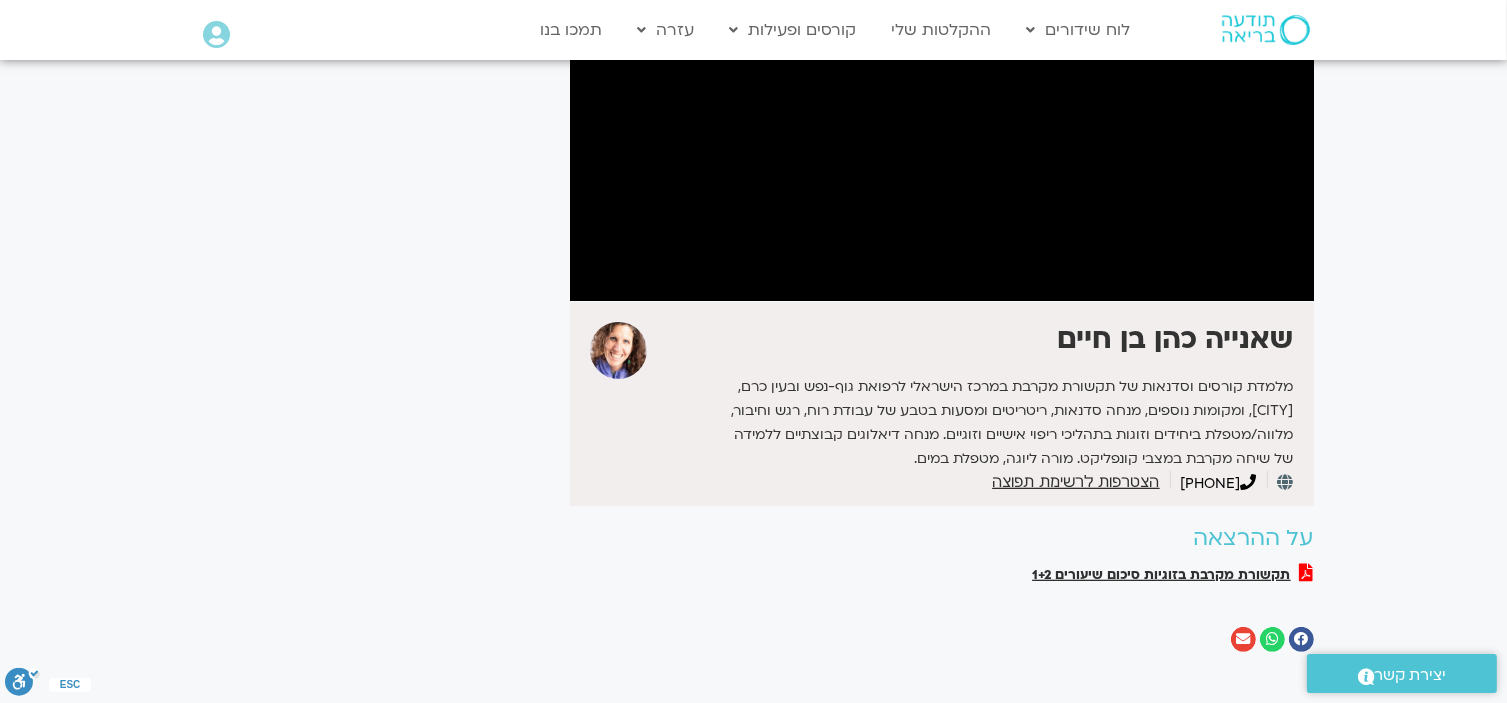scroll, scrollTop: 400, scrollLeft: 0, axis: vertical 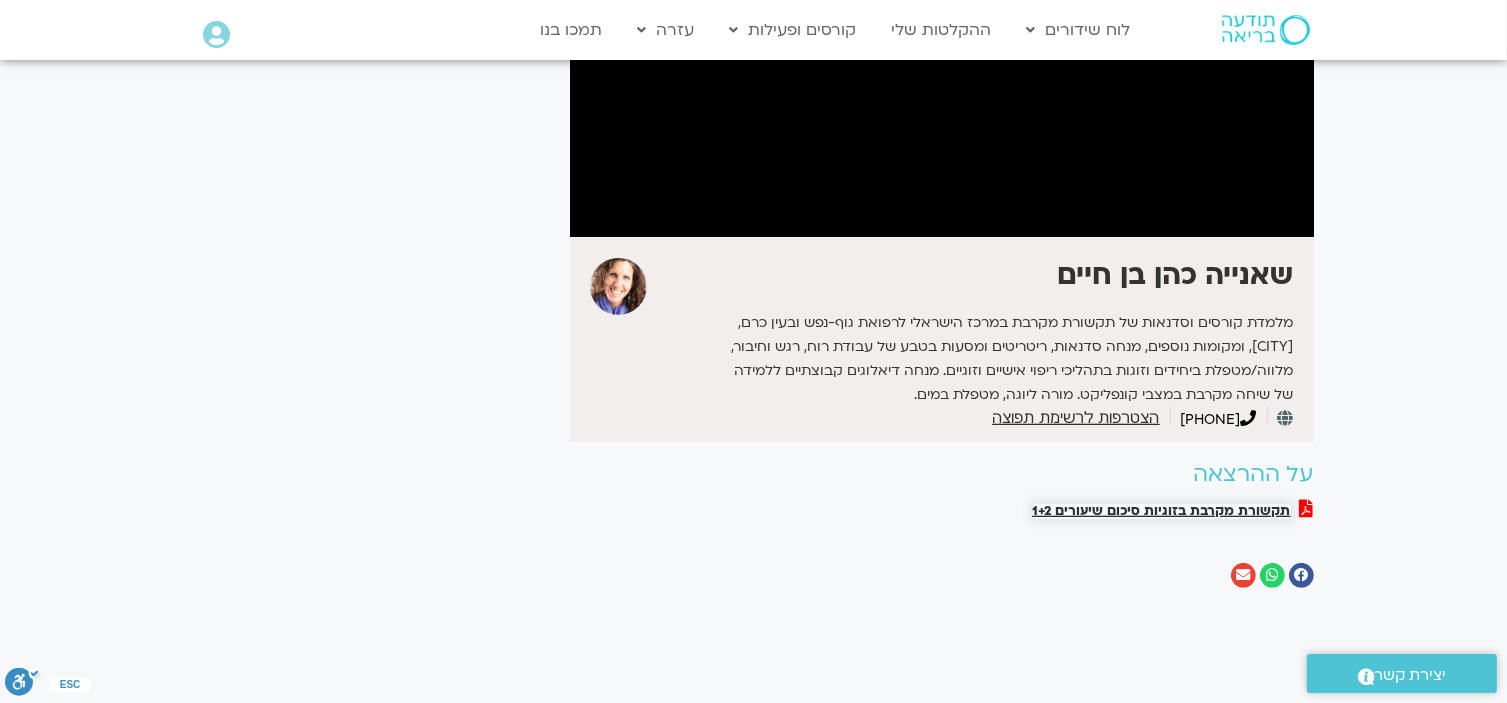 click on "תקשורת מקרבת בזוגיות סיכום שיעורים 1+2" at bounding box center (1162, 511) 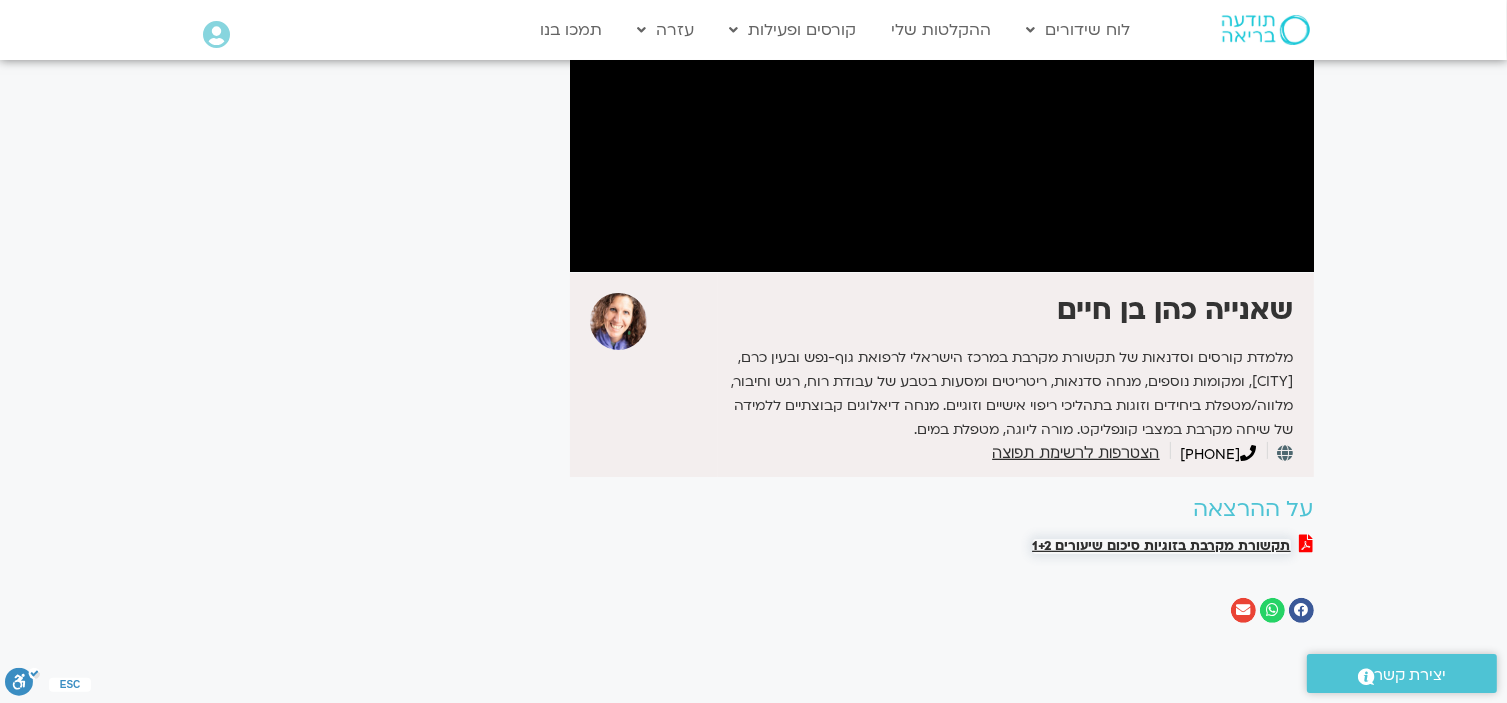 scroll, scrollTop: 400, scrollLeft: 0, axis: vertical 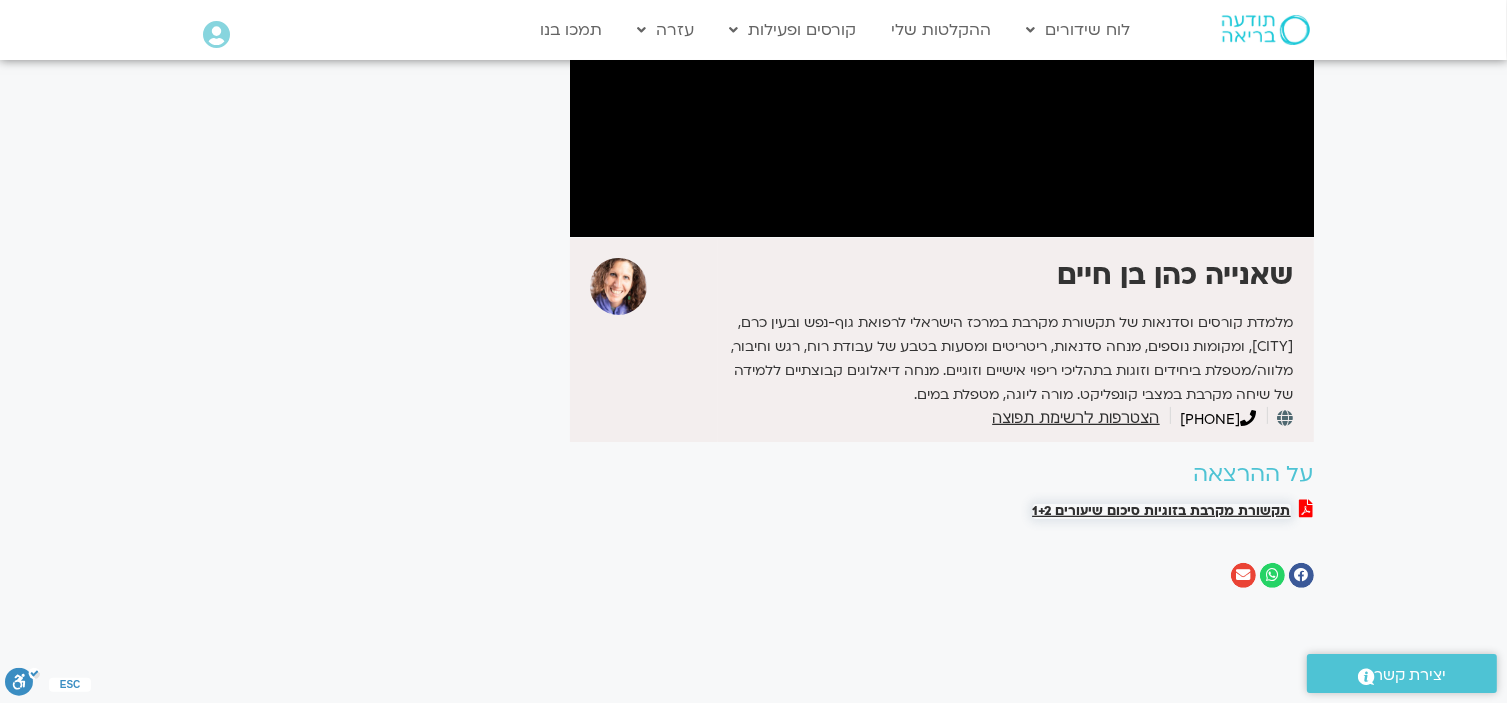 click on "תקשורת מקרבת בזוגיות סיכום שיעורים 1+2" at bounding box center [1162, 511] 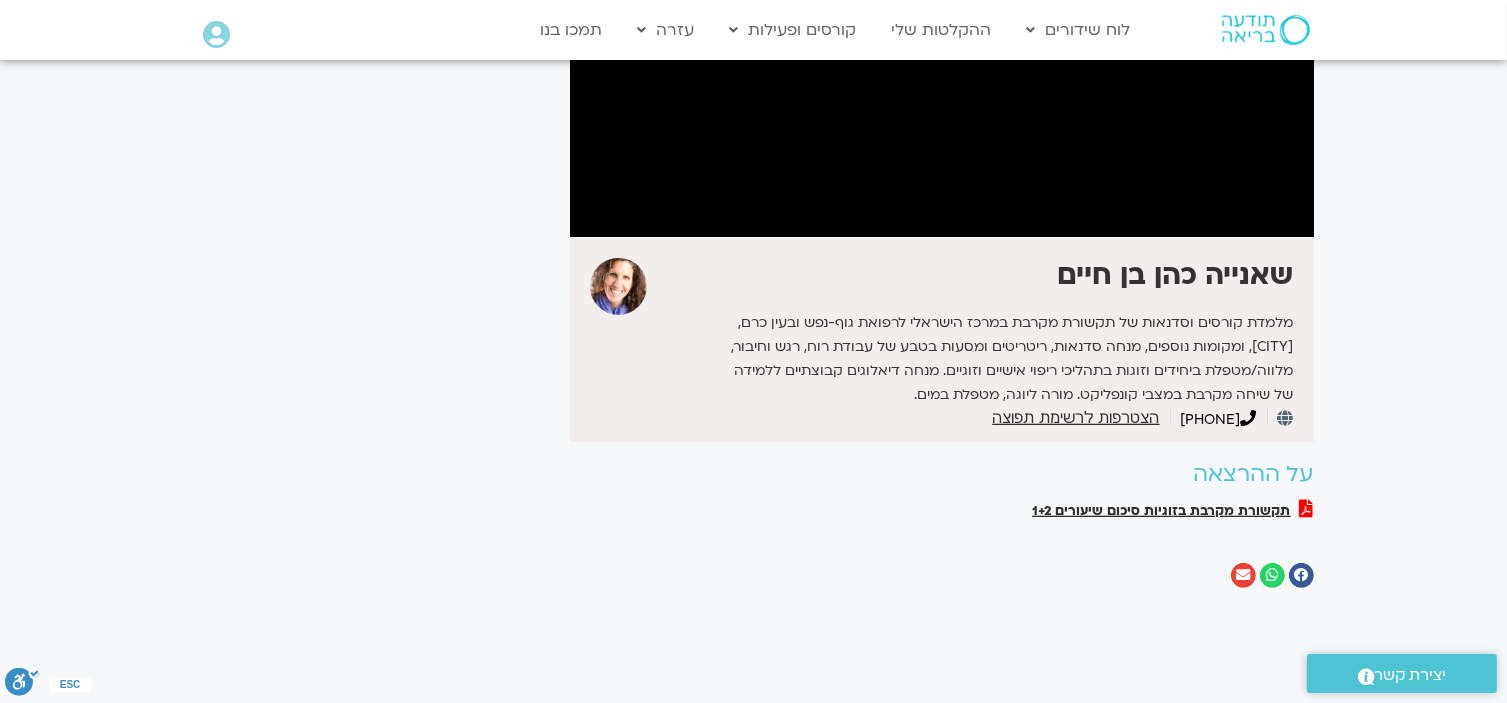scroll, scrollTop: 0, scrollLeft: 0, axis: both 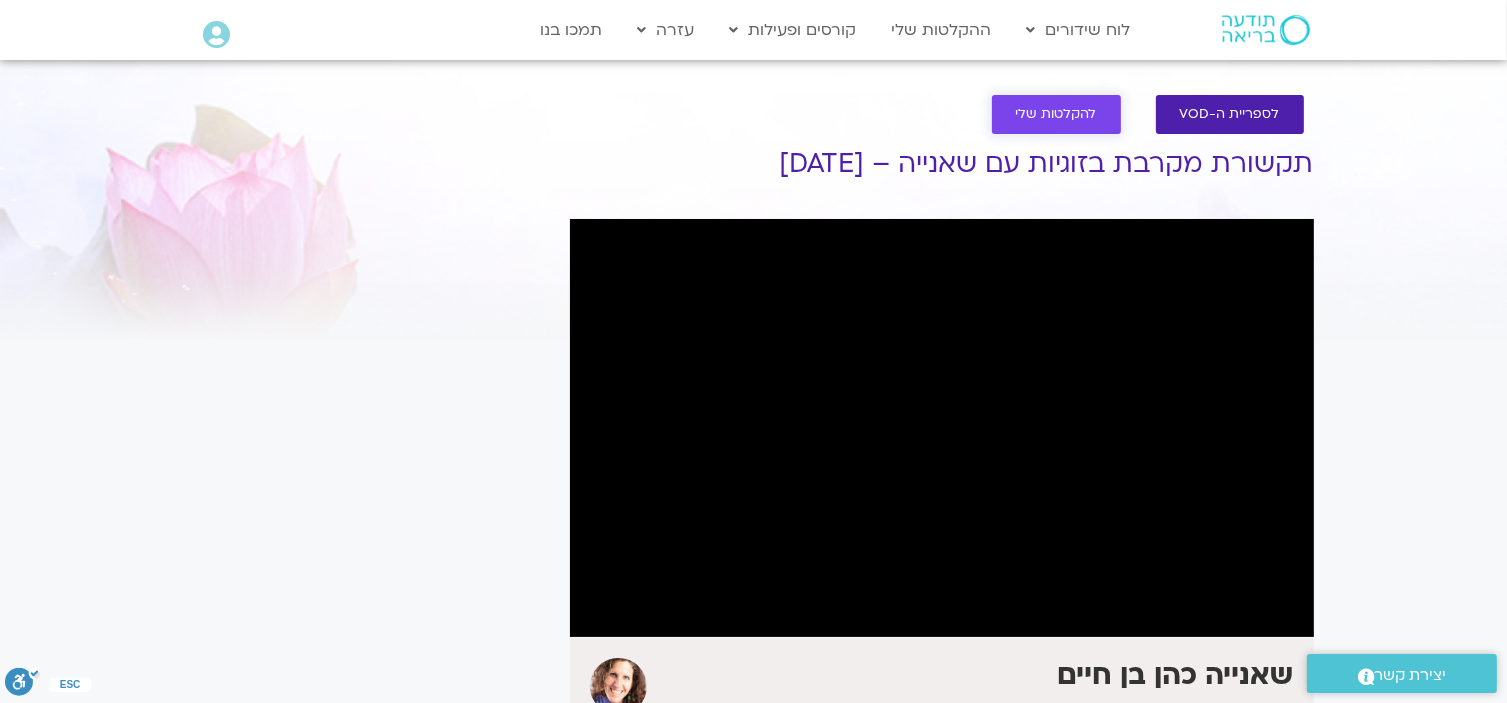 click on "להקלטות שלי" at bounding box center [1056, 114] 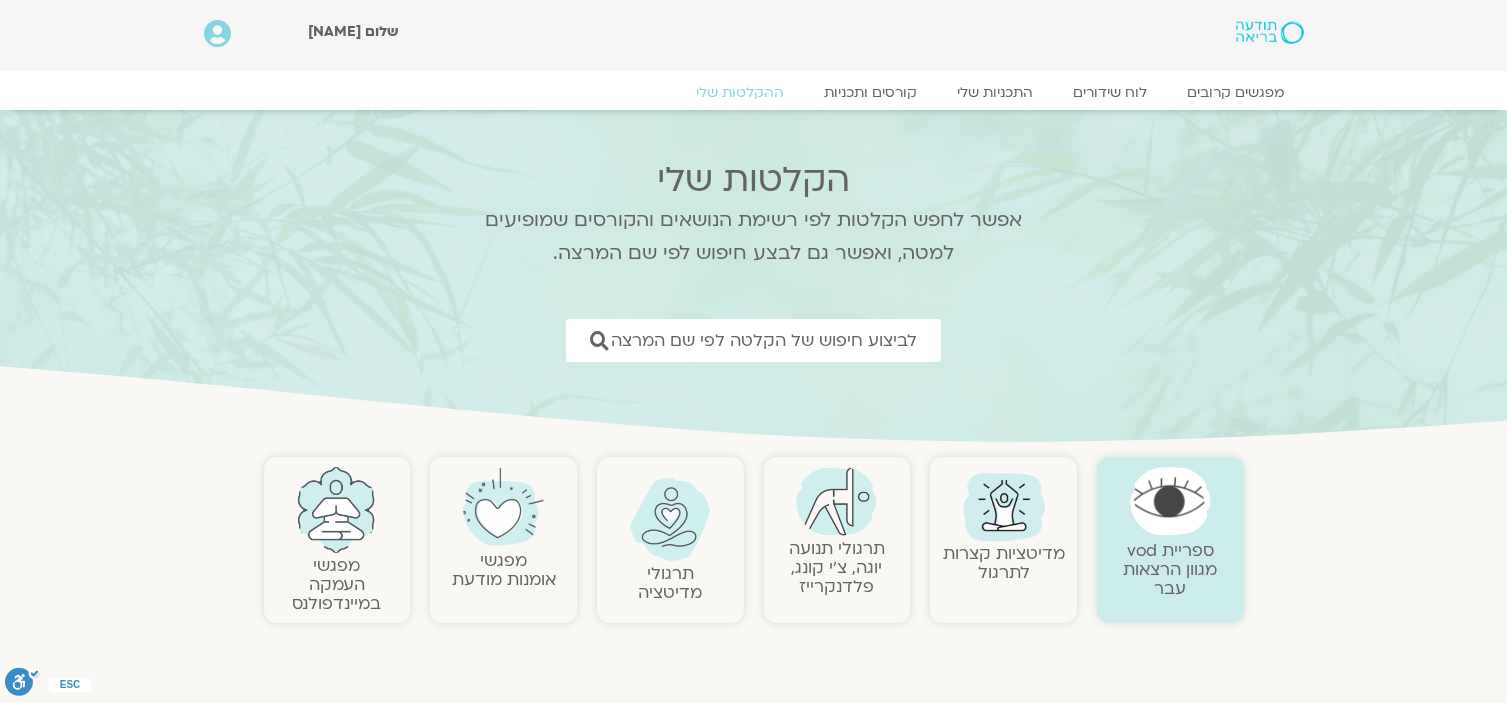 scroll, scrollTop: 0, scrollLeft: 0, axis: both 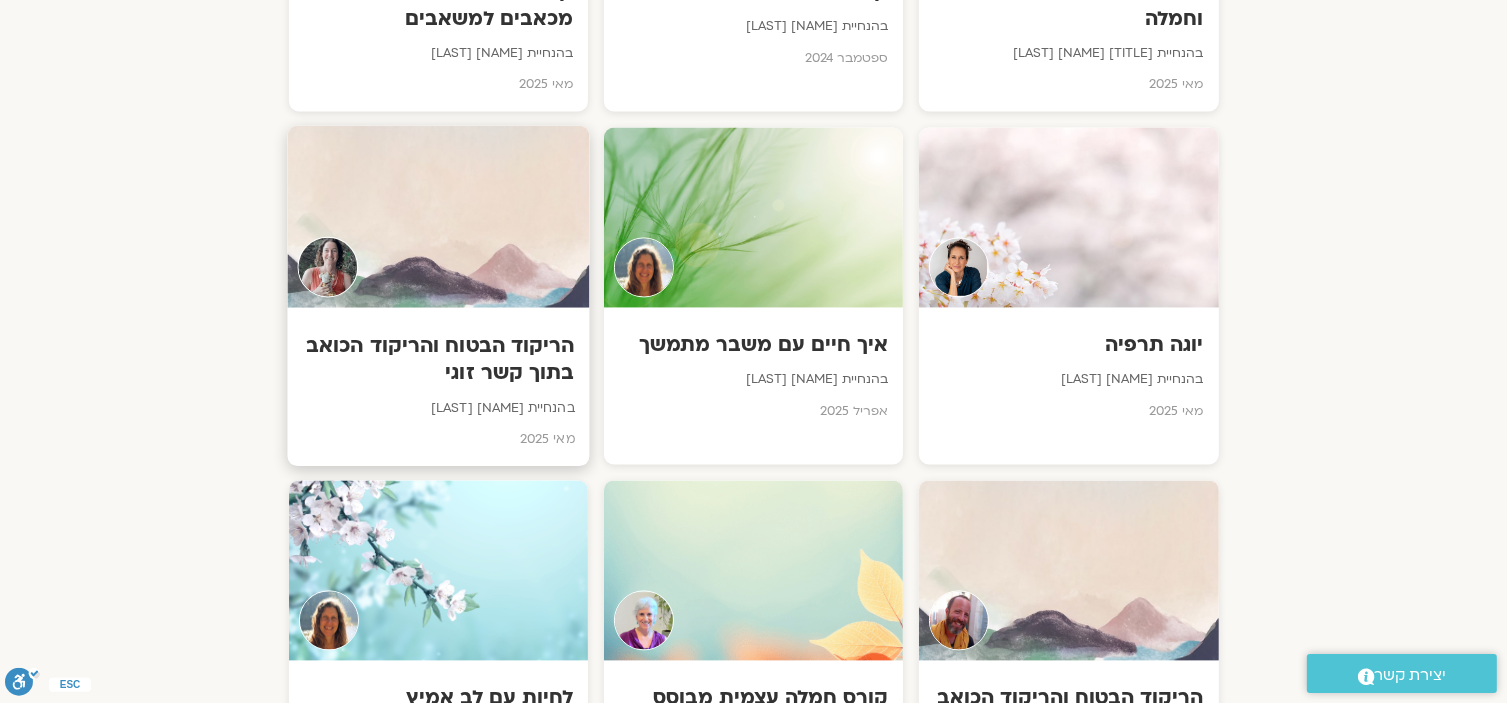 click on "הריקוד הבטוח והריקוד הכואב בתוך קשר זוגי" at bounding box center [438, 359] 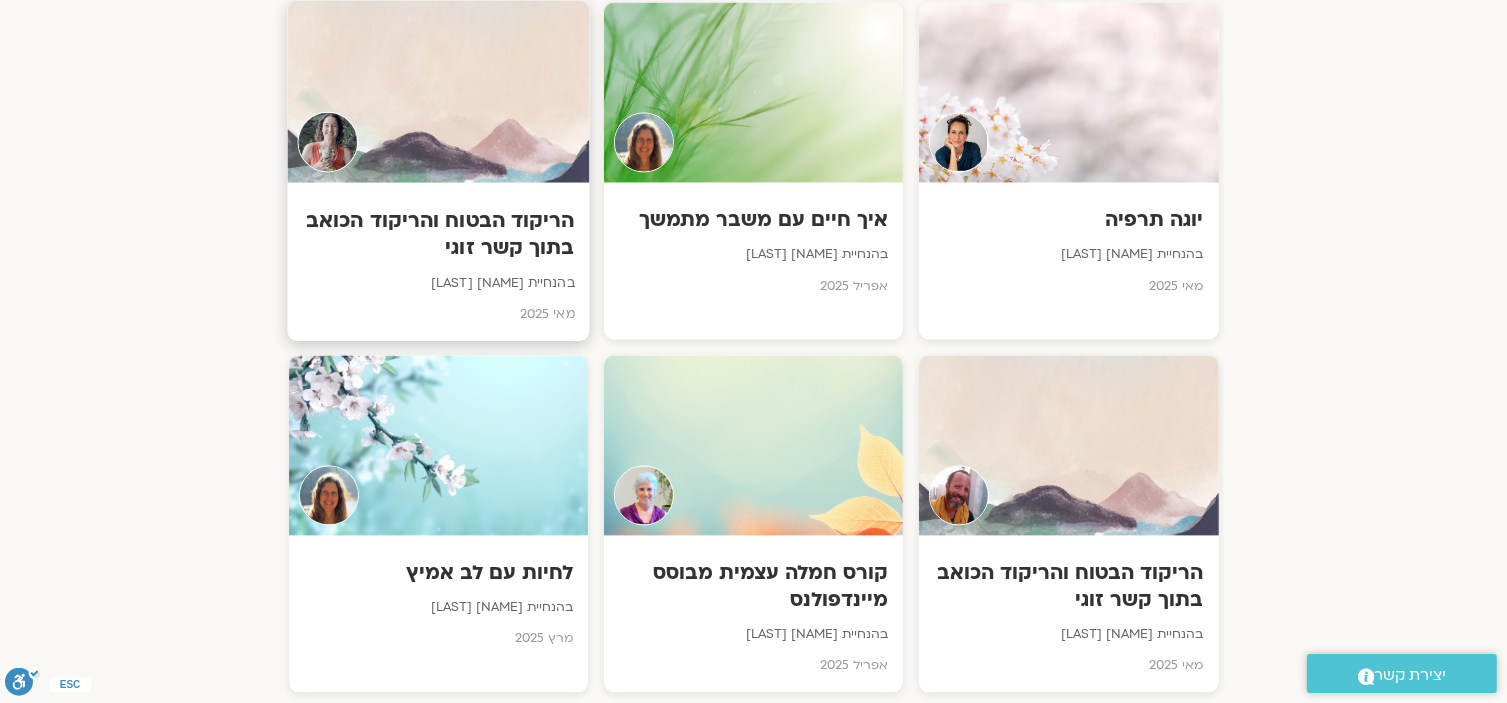 scroll, scrollTop: 4300, scrollLeft: 0, axis: vertical 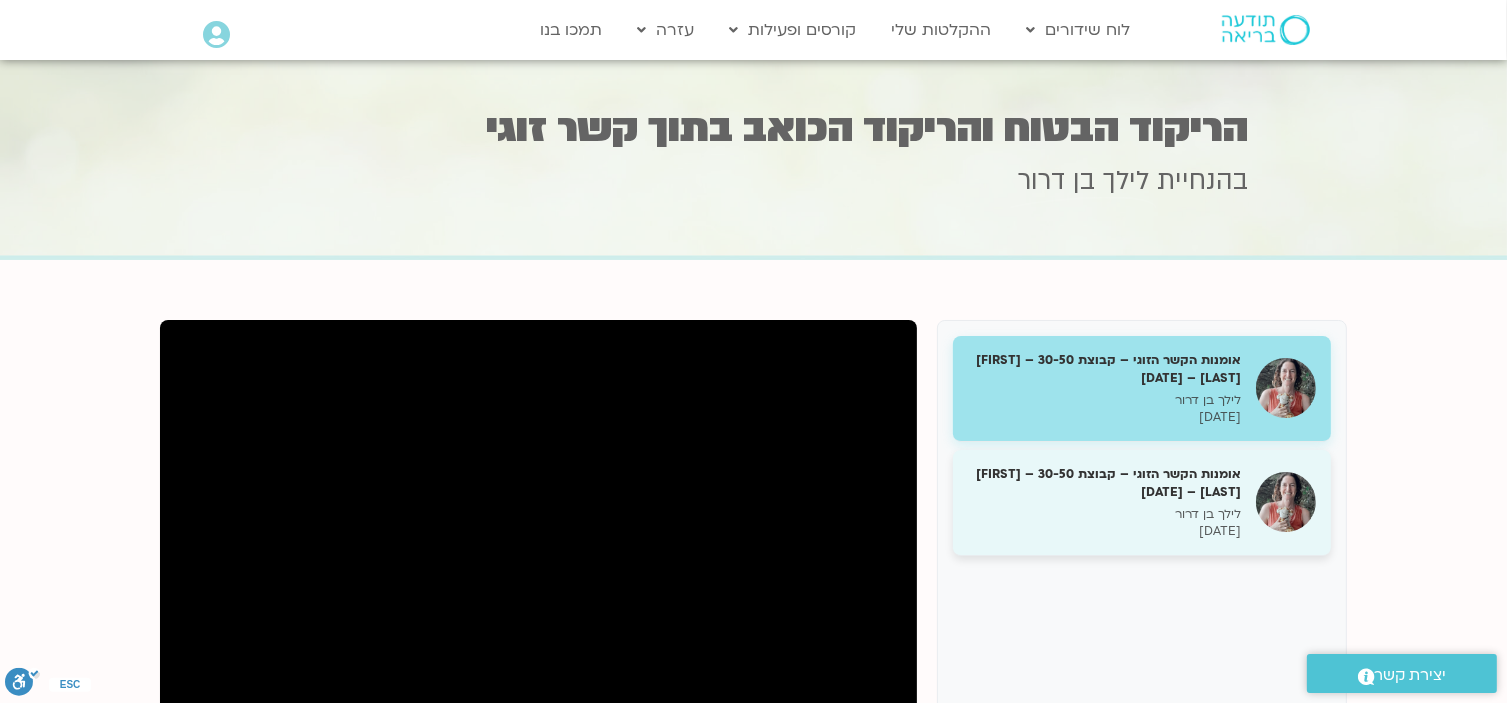 click on "אומנות הקשר הזוגי – קבוצת 30-50 – לילך בן דרור – 3/2/25" at bounding box center (1104, 483) 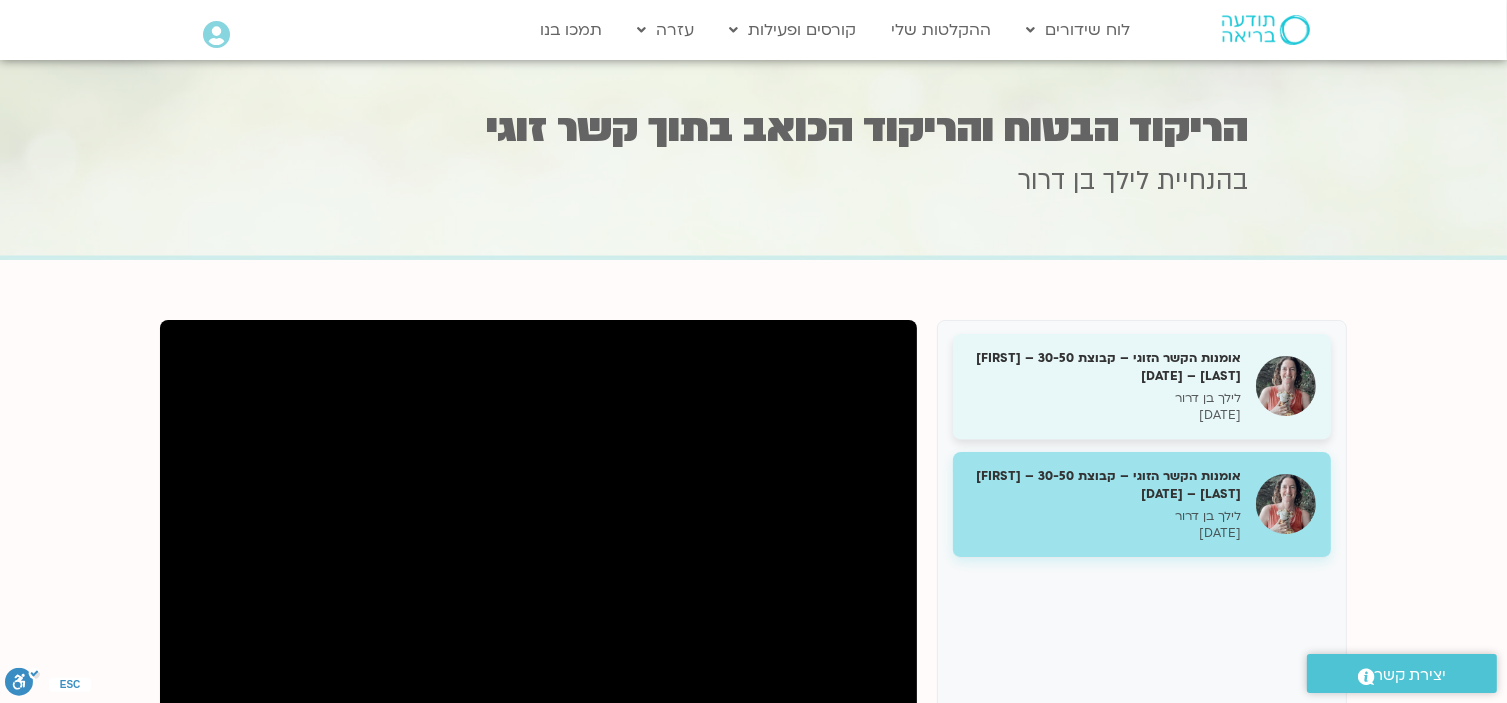 click on "לילך בן דרור" at bounding box center (1104, 398) 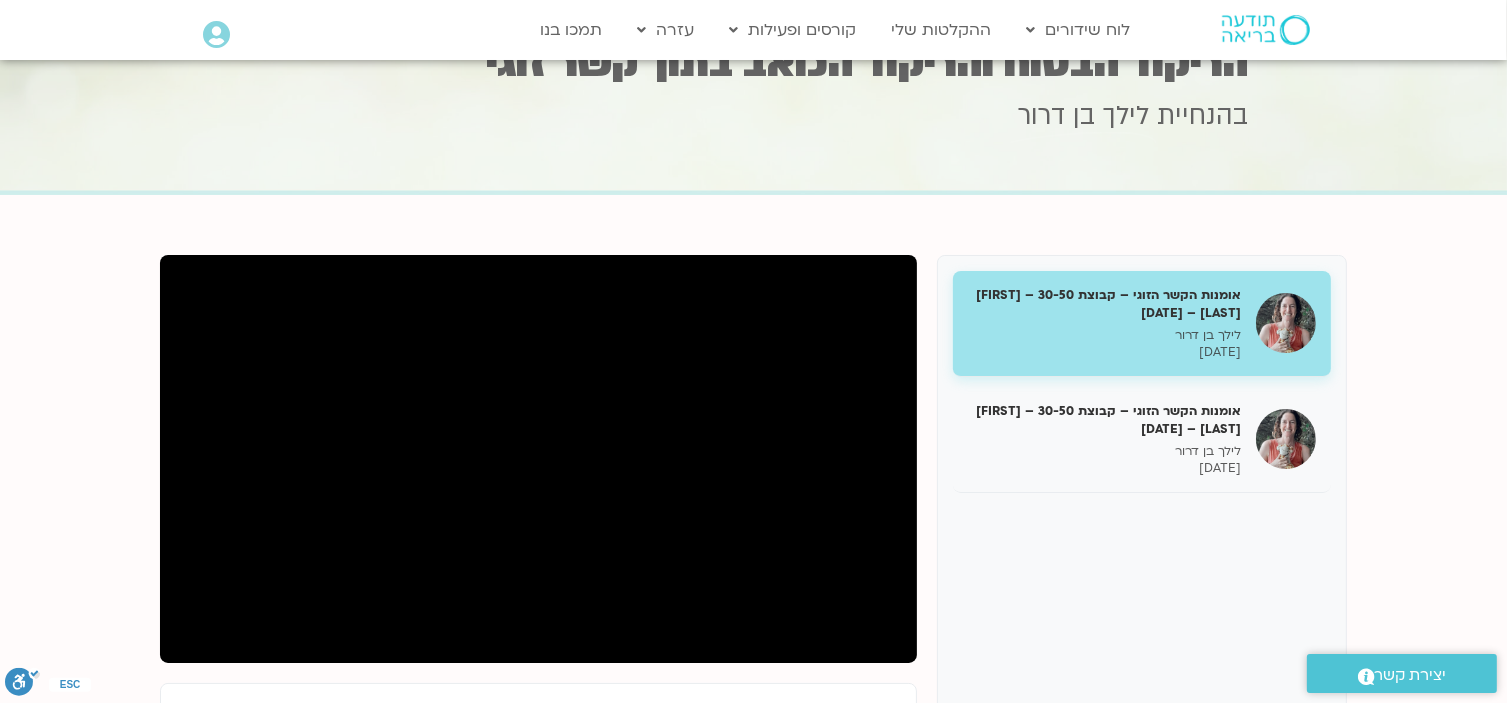 scroll, scrollTop: 100, scrollLeft: 0, axis: vertical 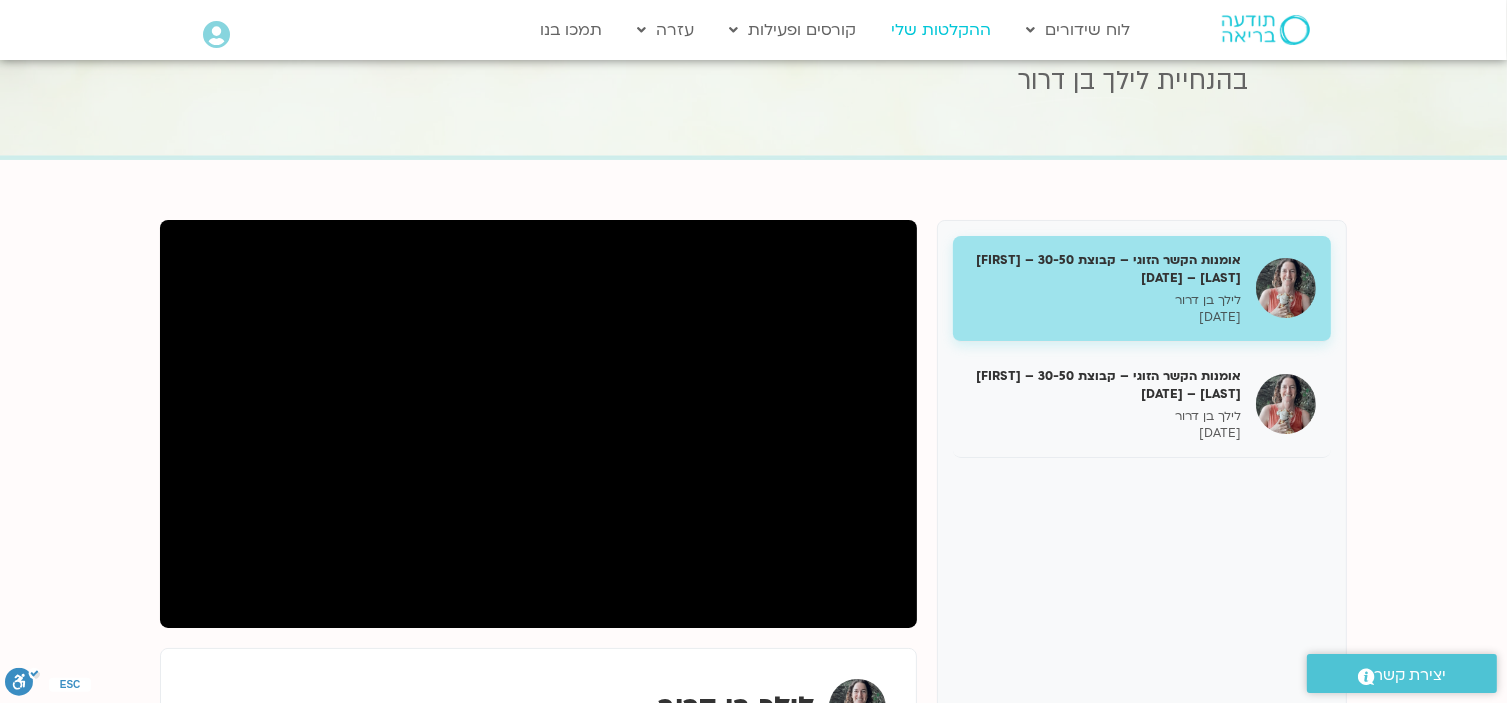 click on "ההקלטות שלי" at bounding box center [942, 30] 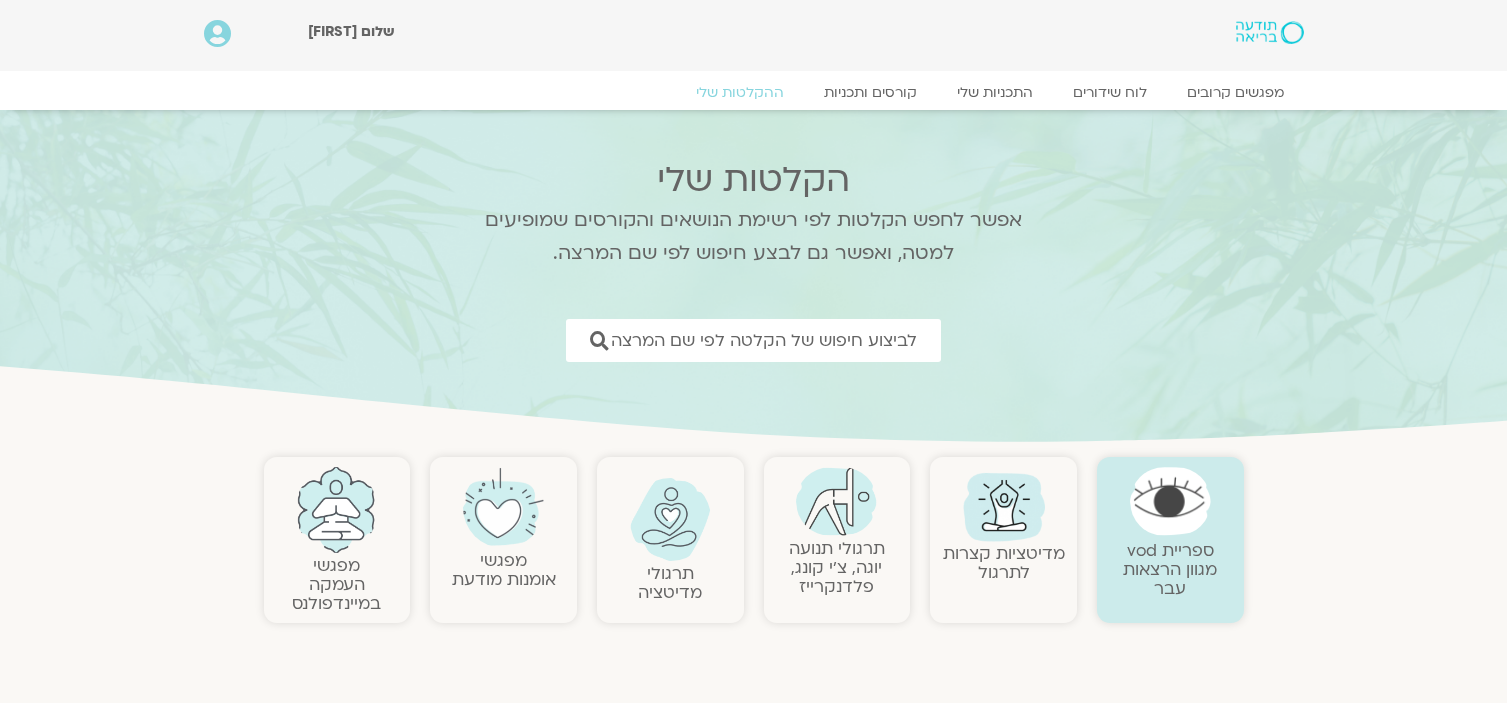 scroll, scrollTop: 0, scrollLeft: 0, axis: both 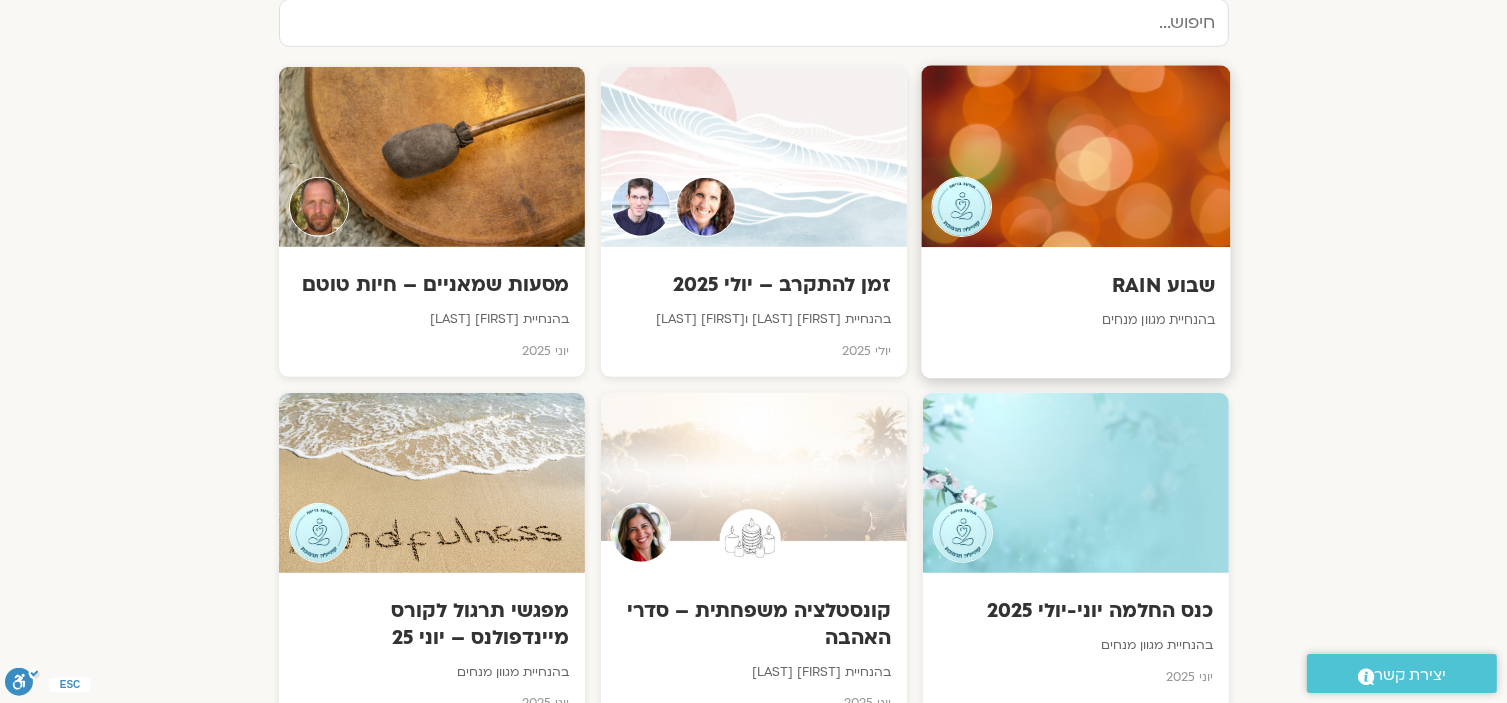 click on "בהנחיית  מגוון מנחים" at bounding box center [1075, 321] 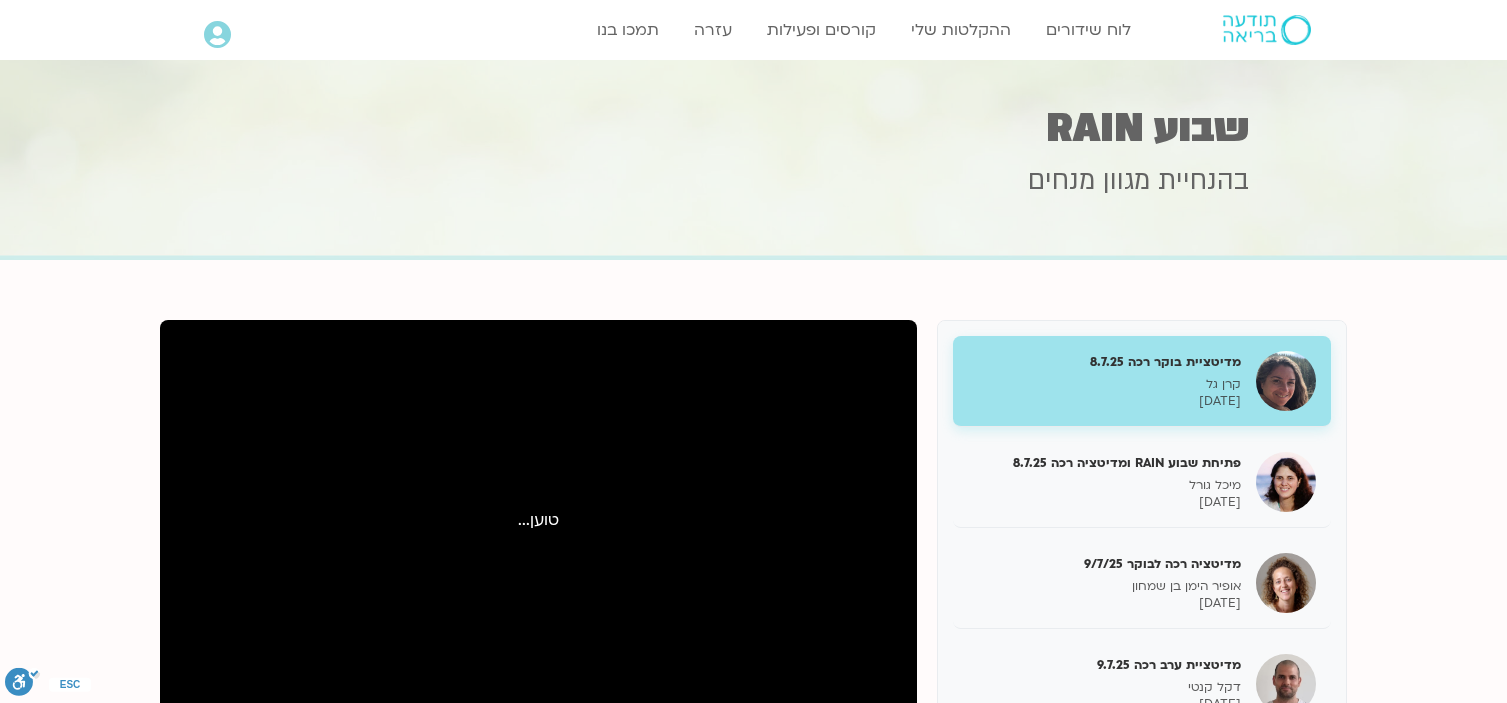 scroll, scrollTop: 0, scrollLeft: 0, axis: both 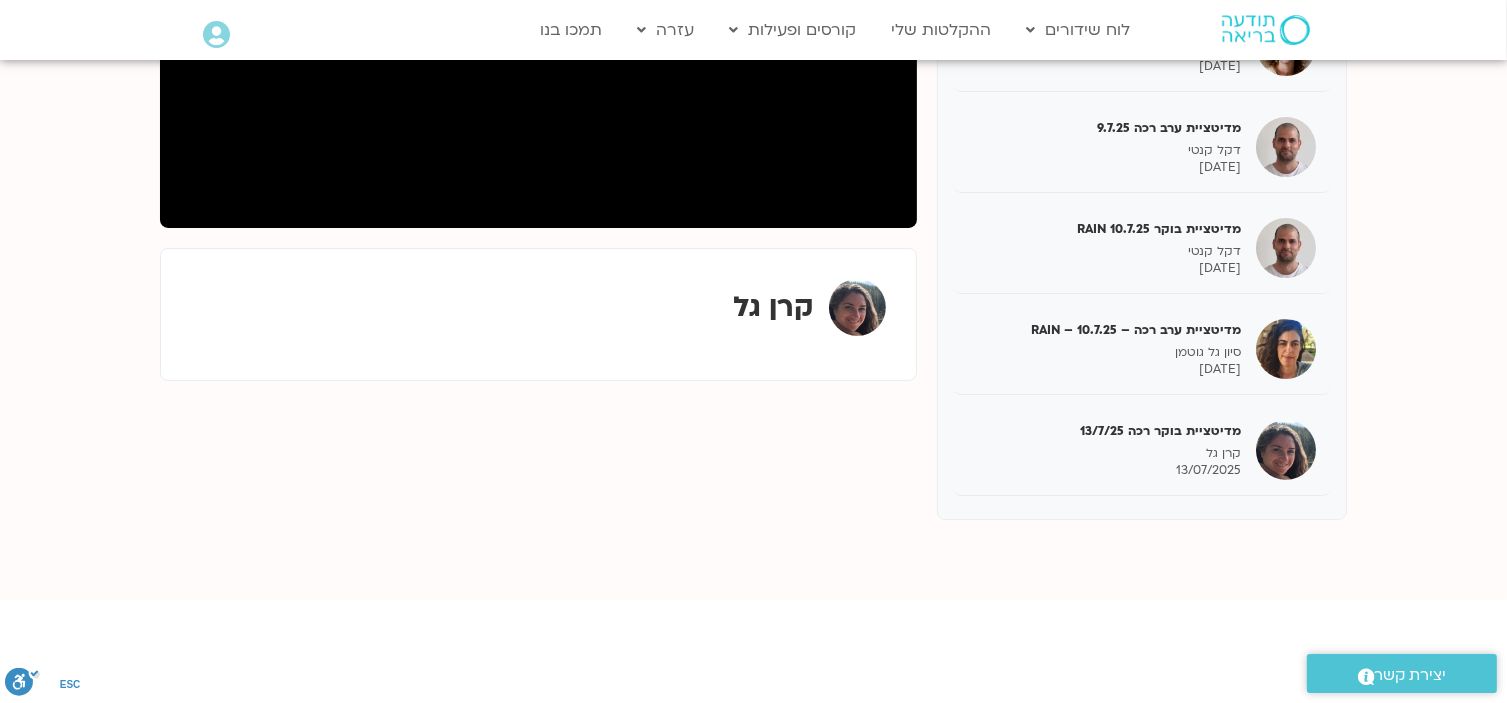 drag, startPoint x: 953, startPoint y: 475, endPoint x: 936, endPoint y: 494, distance: 25.495098 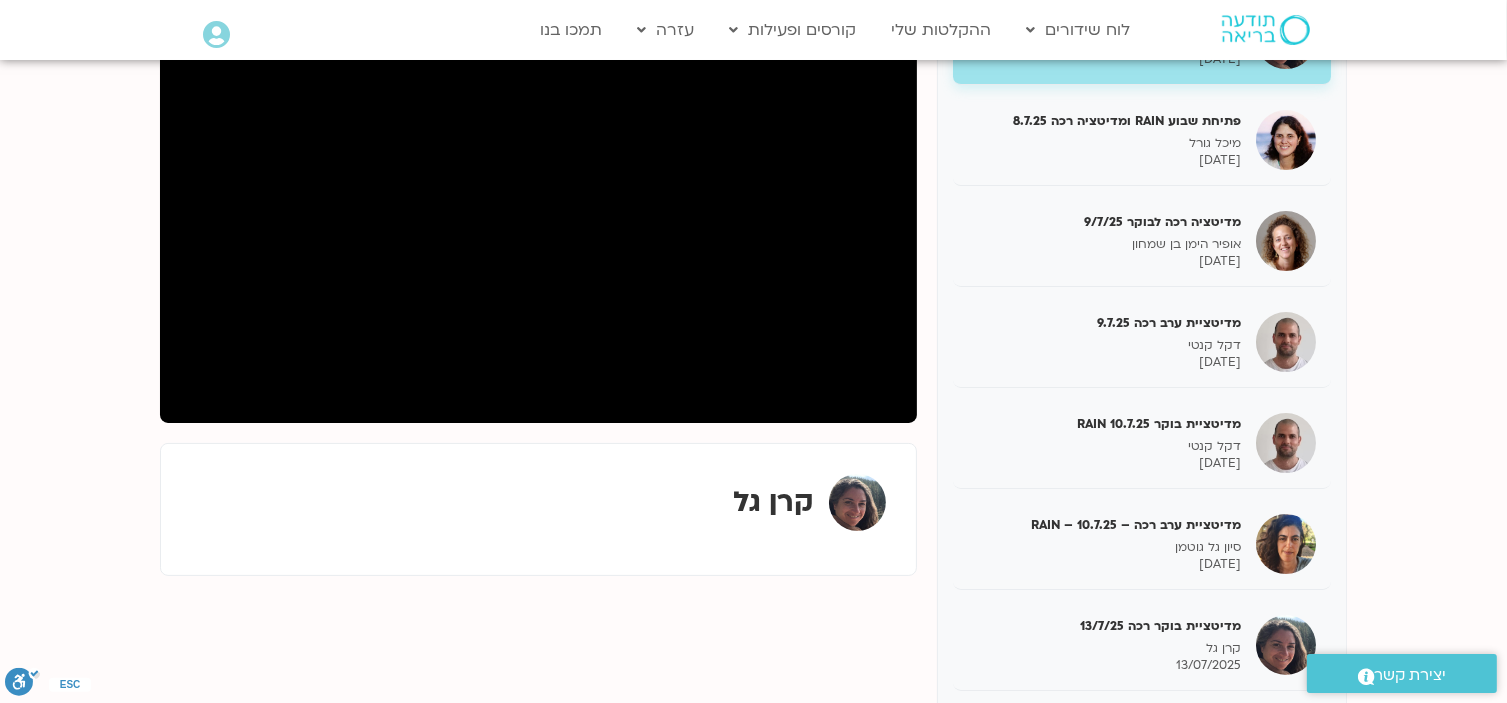 scroll, scrollTop: 0, scrollLeft: 0, axis: both 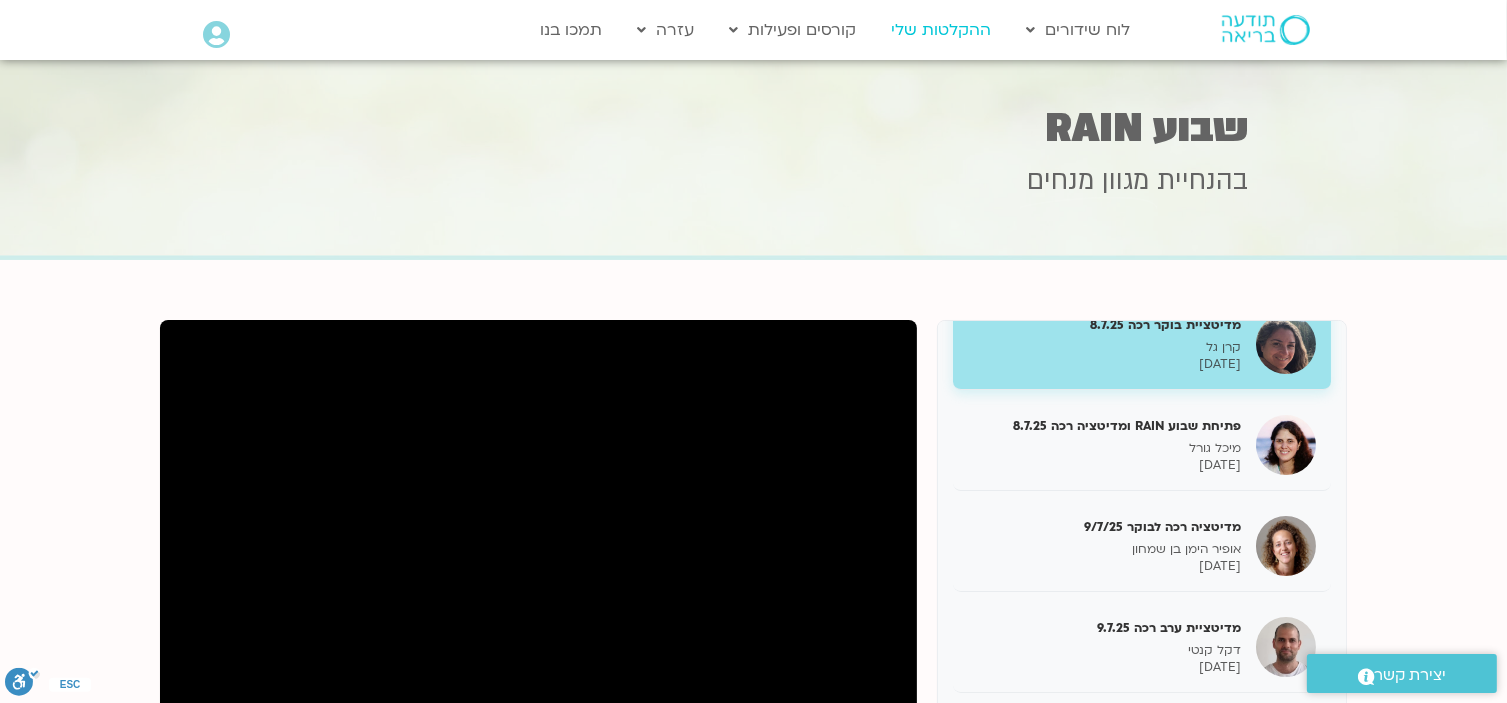 click on "ההקלטות שלי" at bounding box center [942, 30] 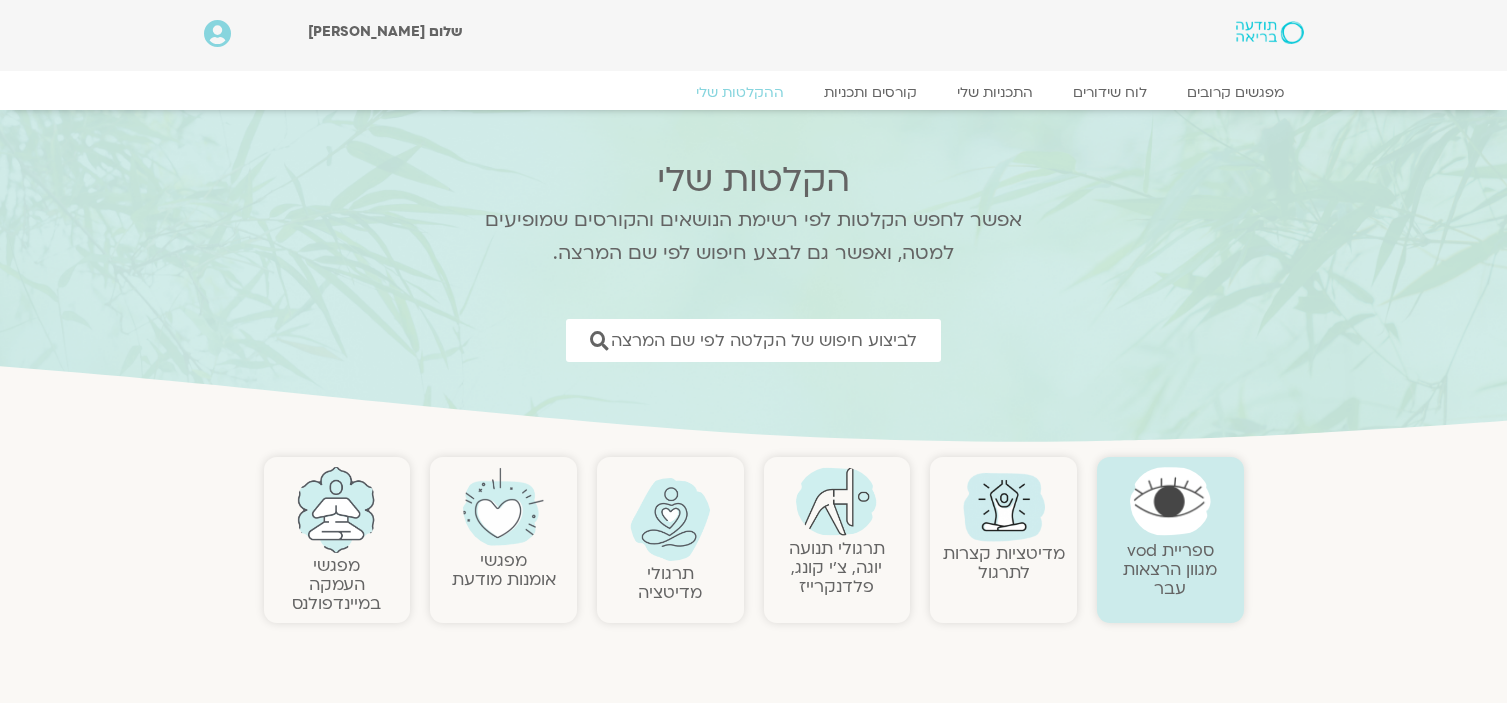 scroll, scrollTop: 0, scrollLeft: 0, axis: both 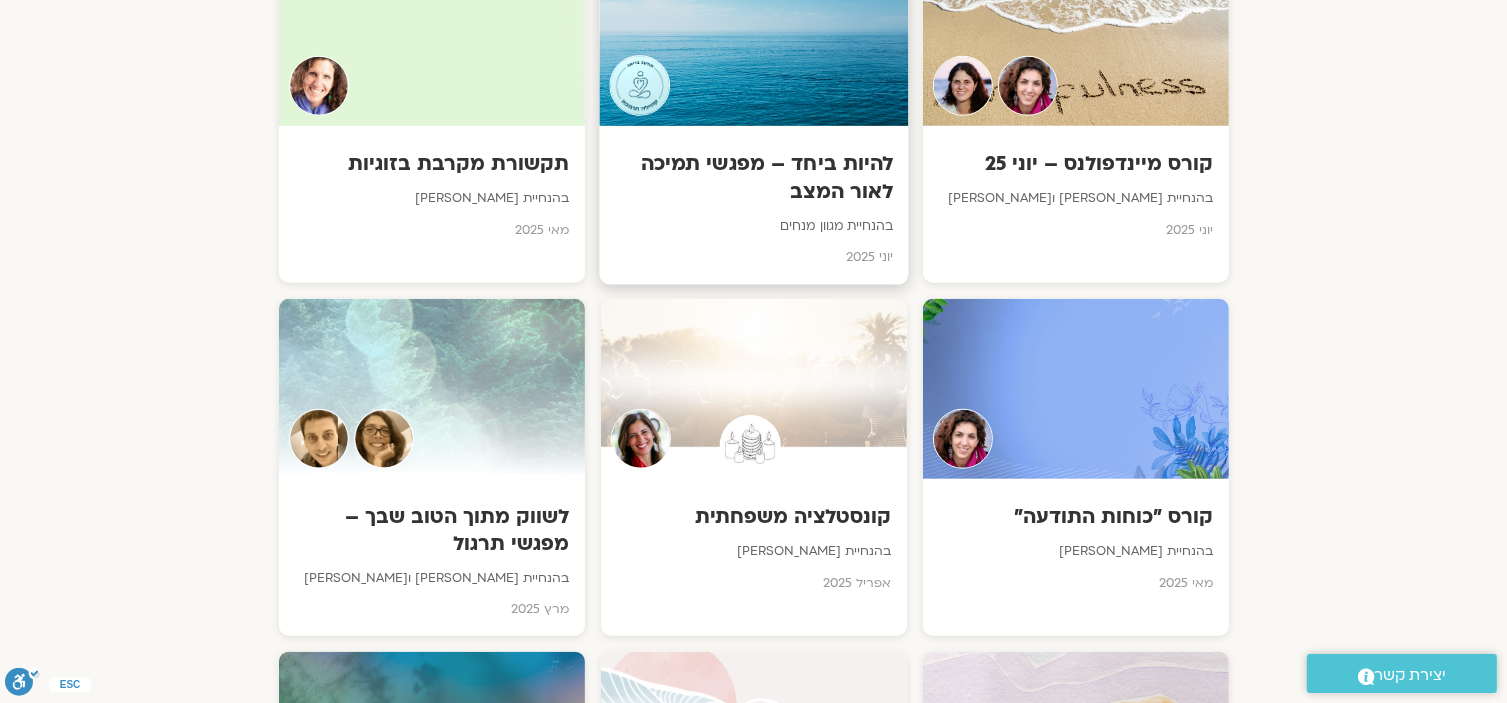 click on "להיות ביחד – מפגשי תמיכה לאור המצב" at bounding box center (753, 178) 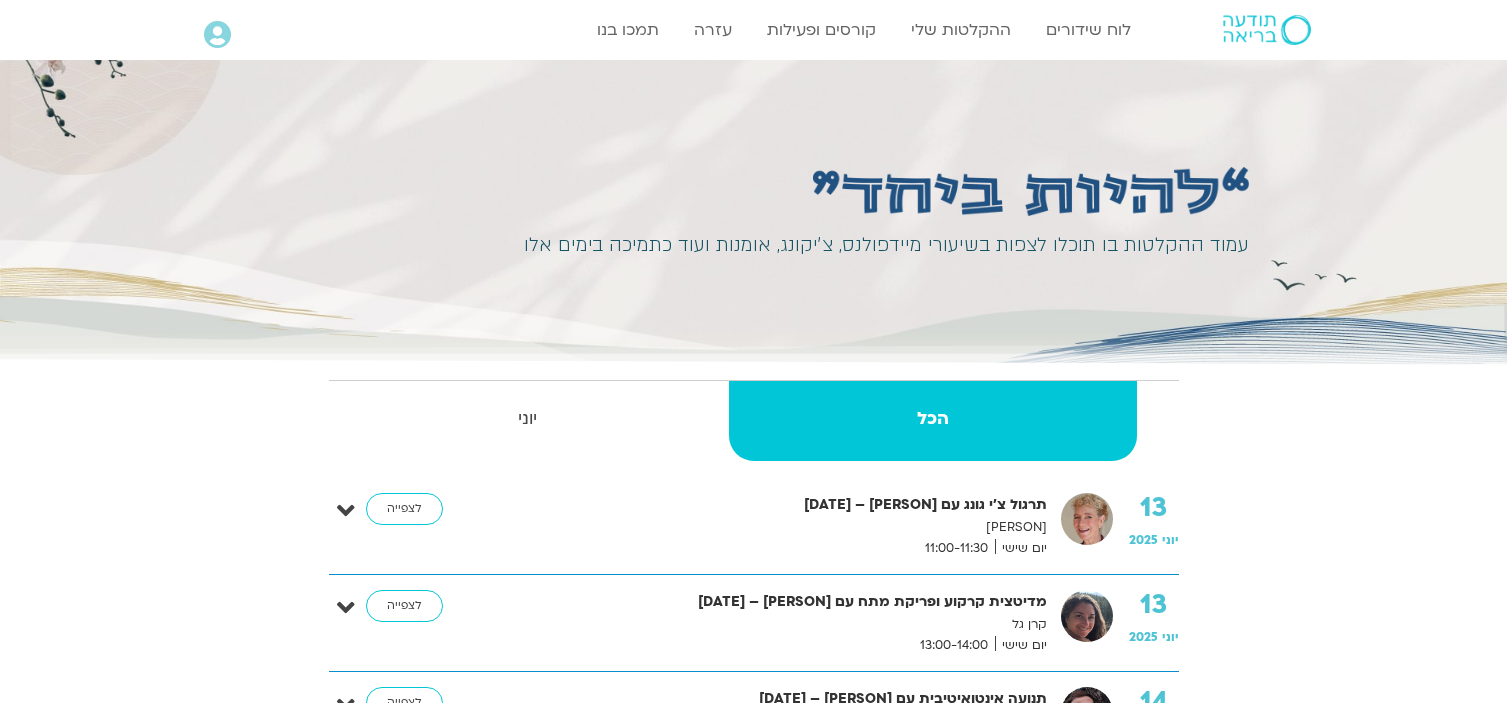 scroll, scrollTop: 0, scrollLeft: 0, axis: both 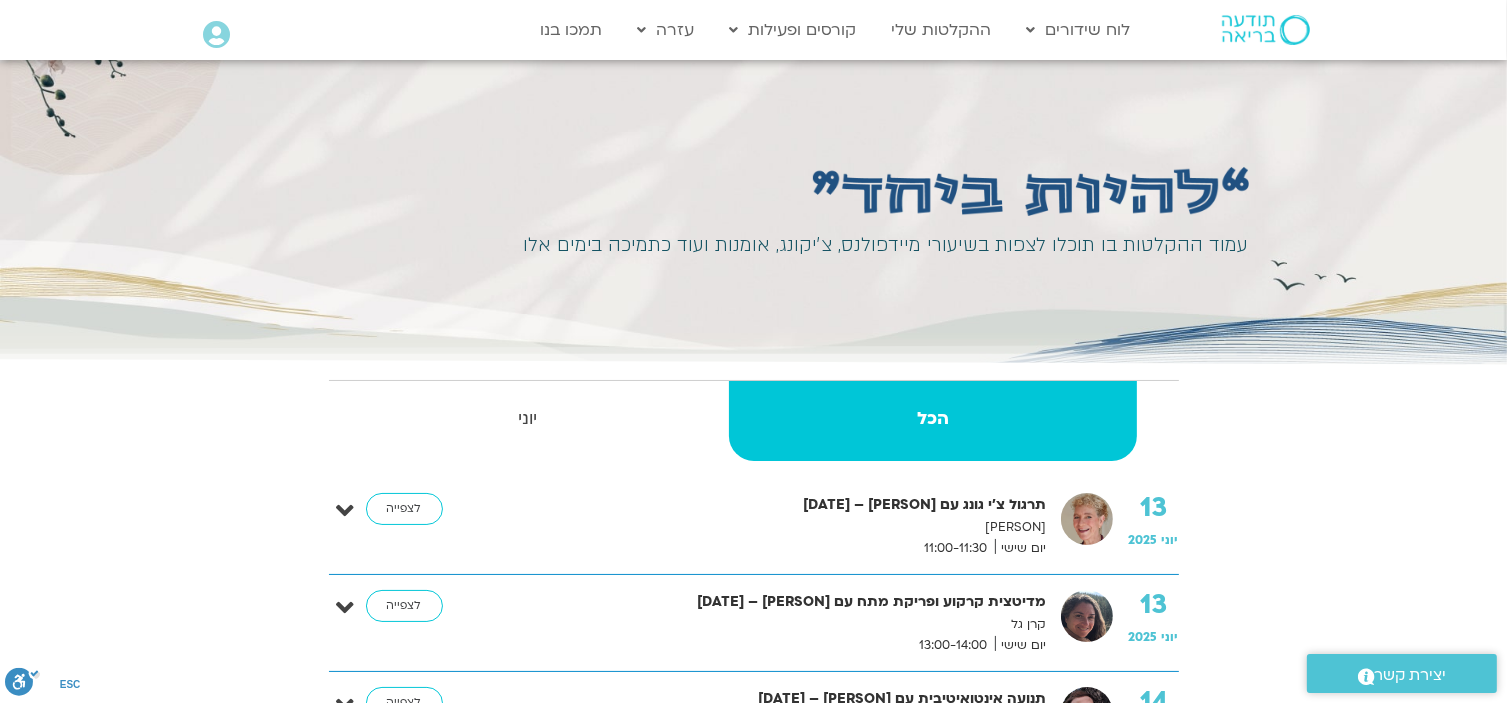 click on "Main Menu
לוח שידורים לוח שידורים יומי תכניה שבועית ההקלטות שלי קורסים ופעילות התכניות שלי הרשמה לקורסים עזרה שאלות נפוצות צרו קשר תמכו בנו" at bounding box center [771, 30] 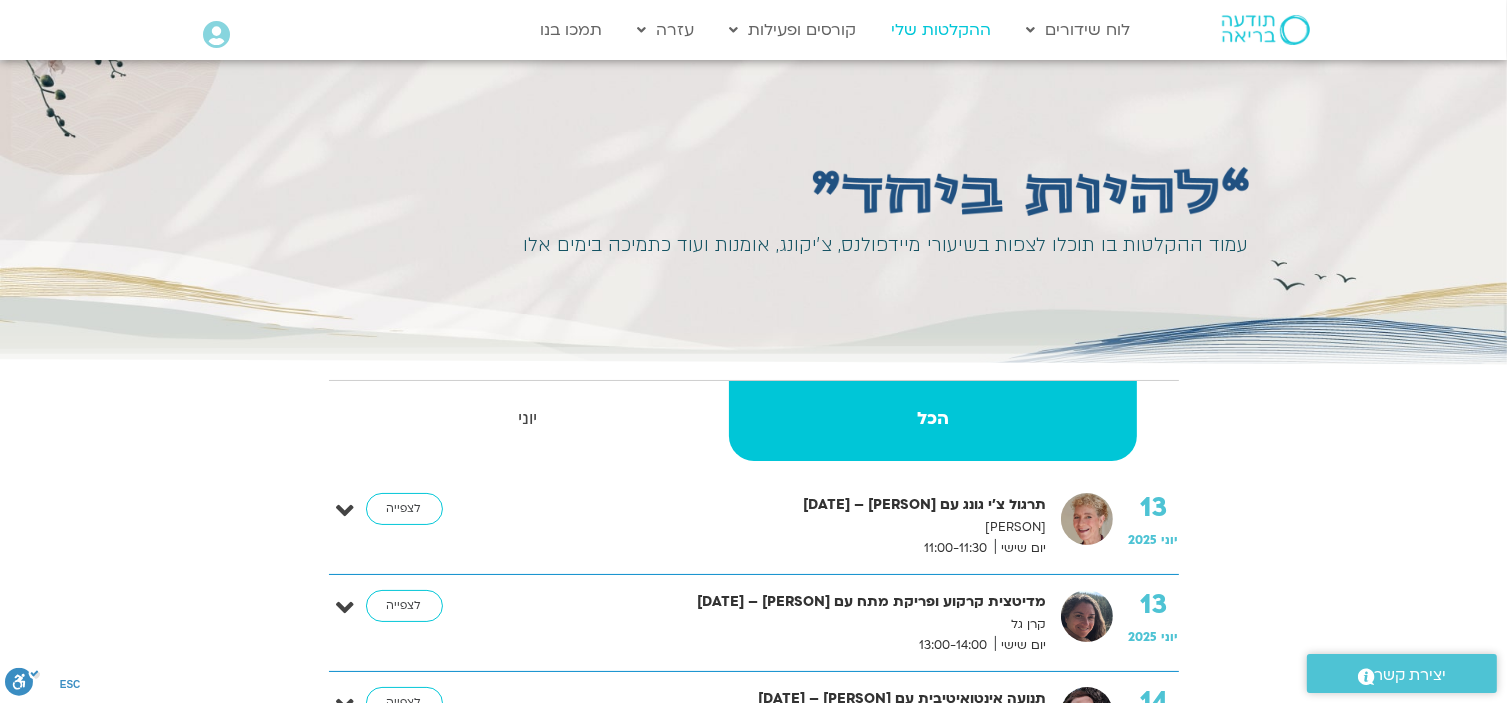 click on "ההקלטות שלי" at bounding box center (942, 30) 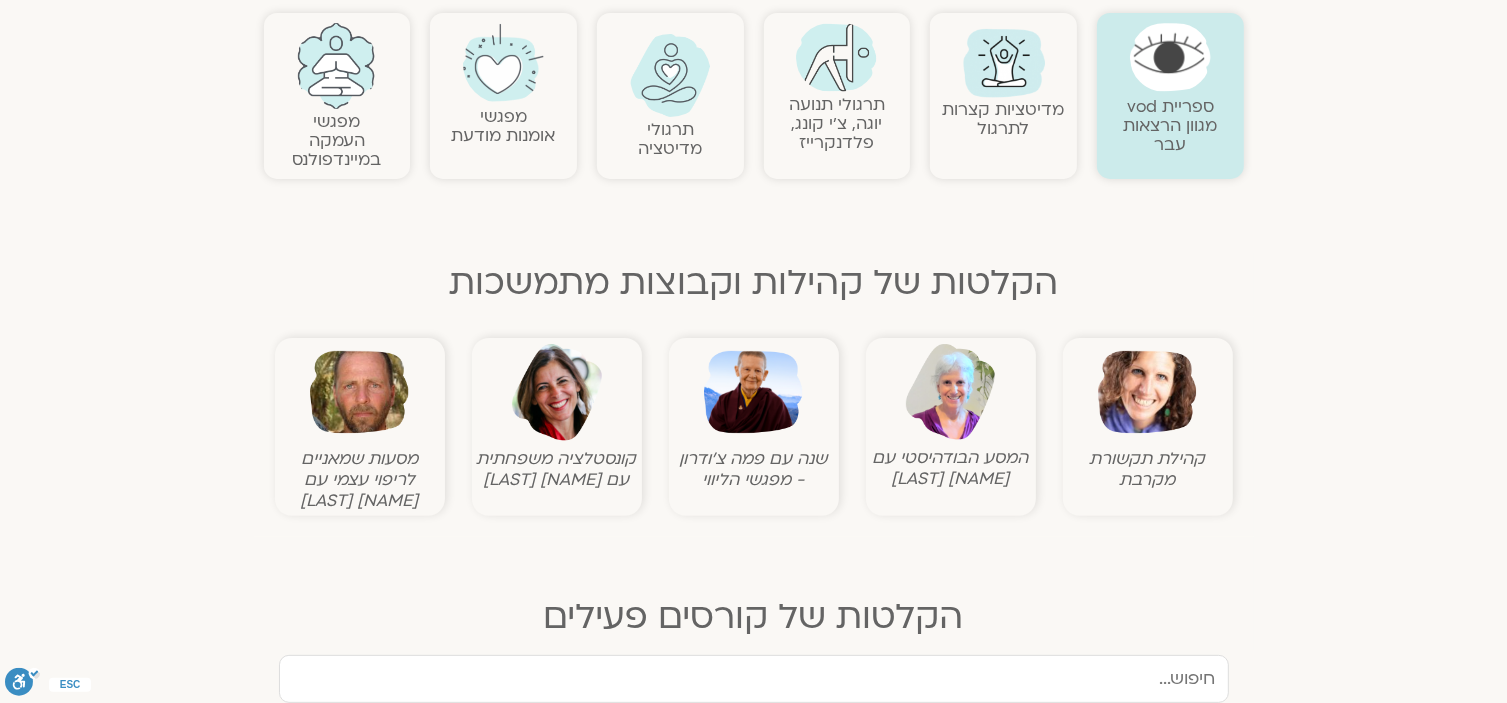 scroll, scrollTop: 500, scrollLeft: 0, axis: vertical 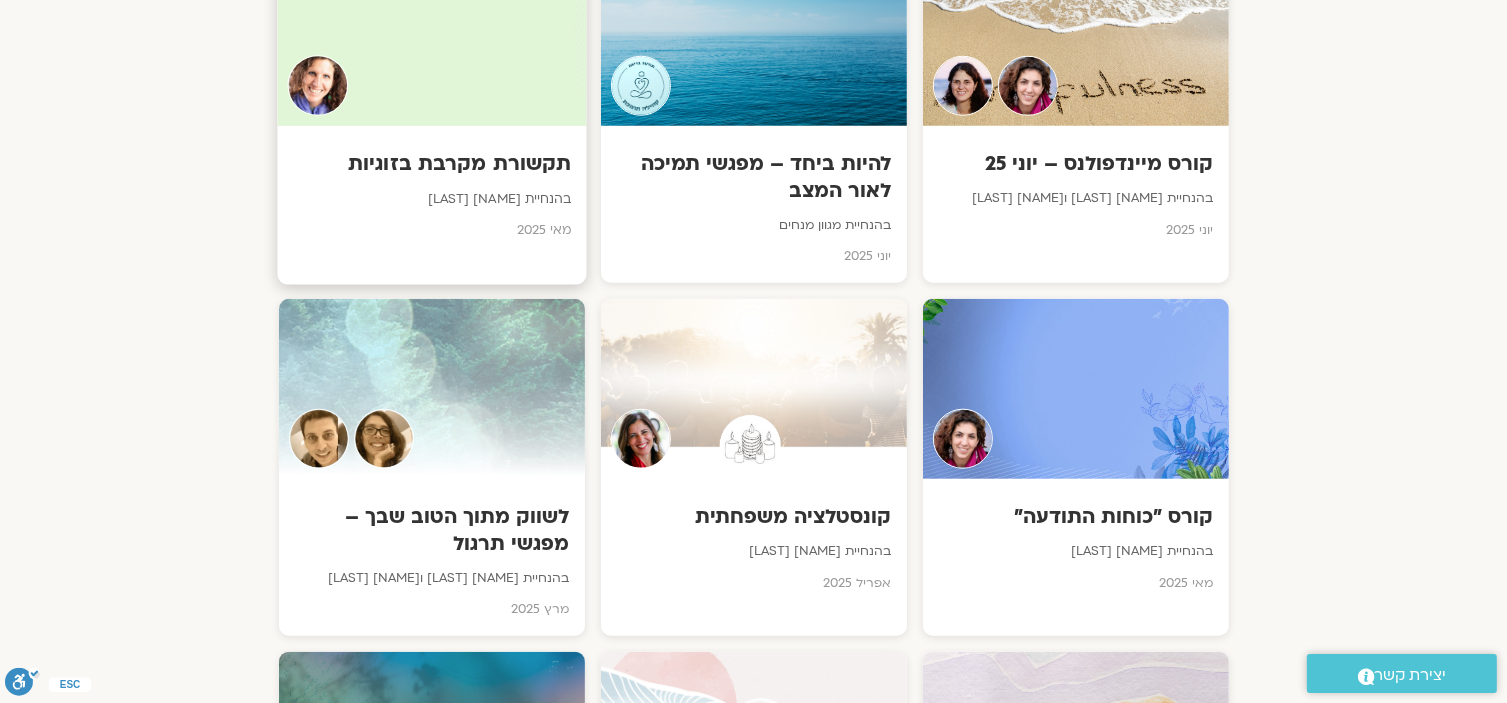 click on "תקשורת מקרבת בזוגיות" at bounding box center (431, 164) 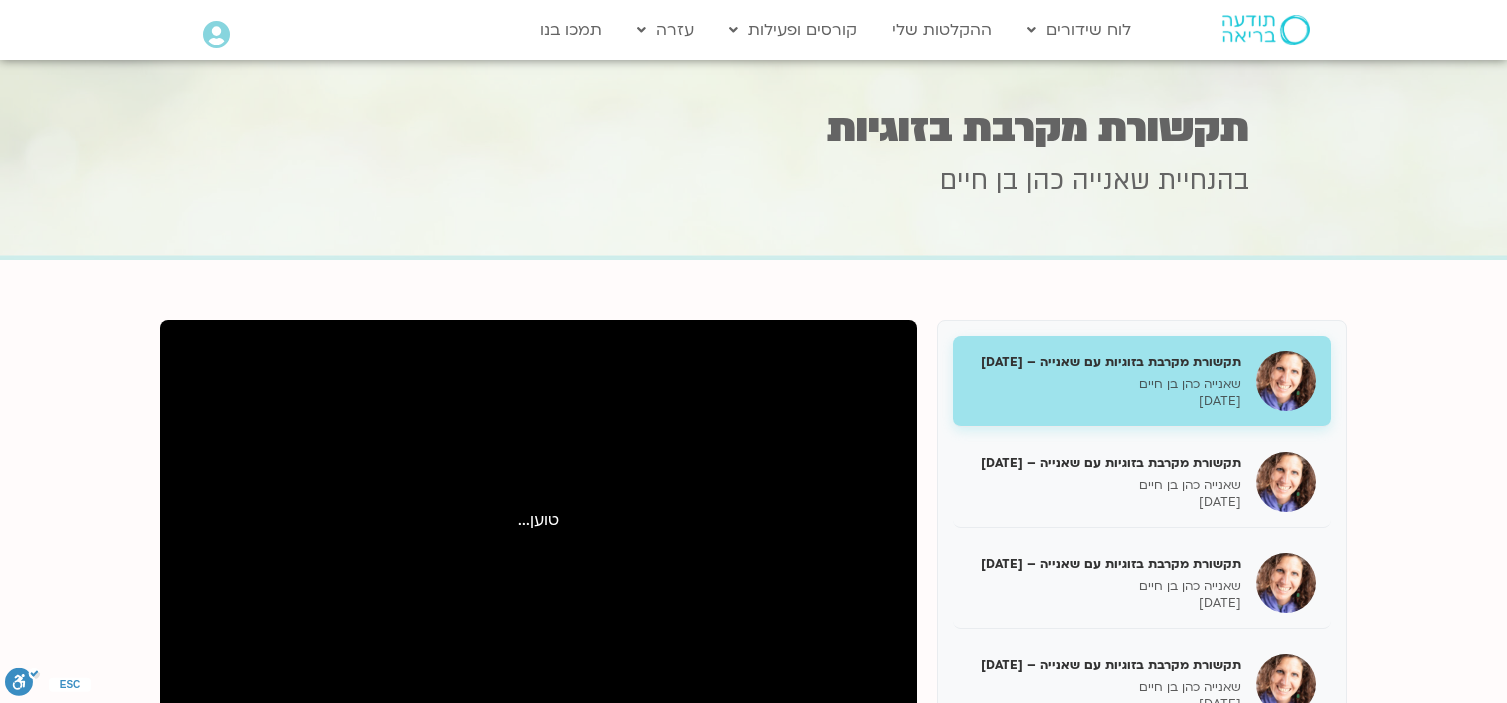 scroll, scrollTop: 0, scrollLeft: 0, axis: both 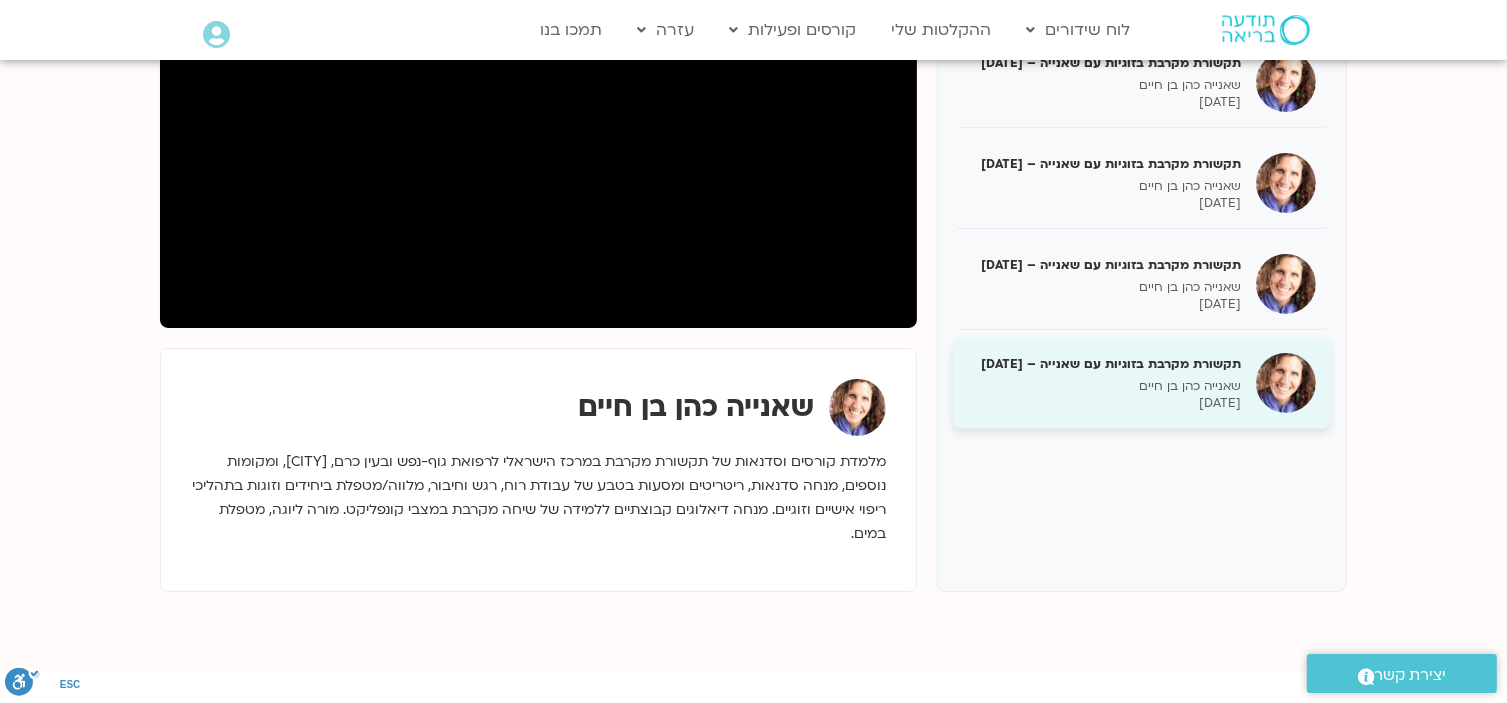 click on "שאנייה כהן בן חיים" at bounding box center [1104, 386] 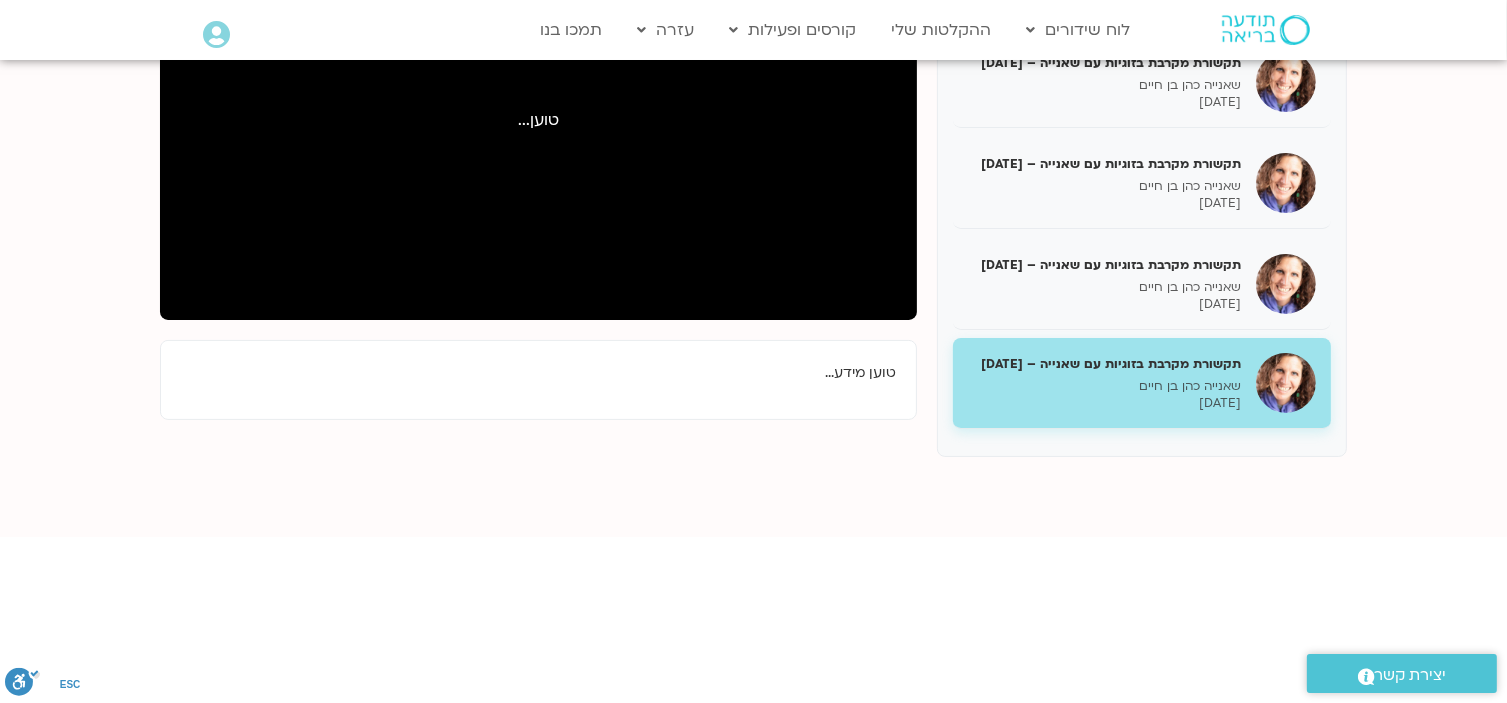 click on "שאנייה כהן בן חיים" at bounding box center [1104, 386] 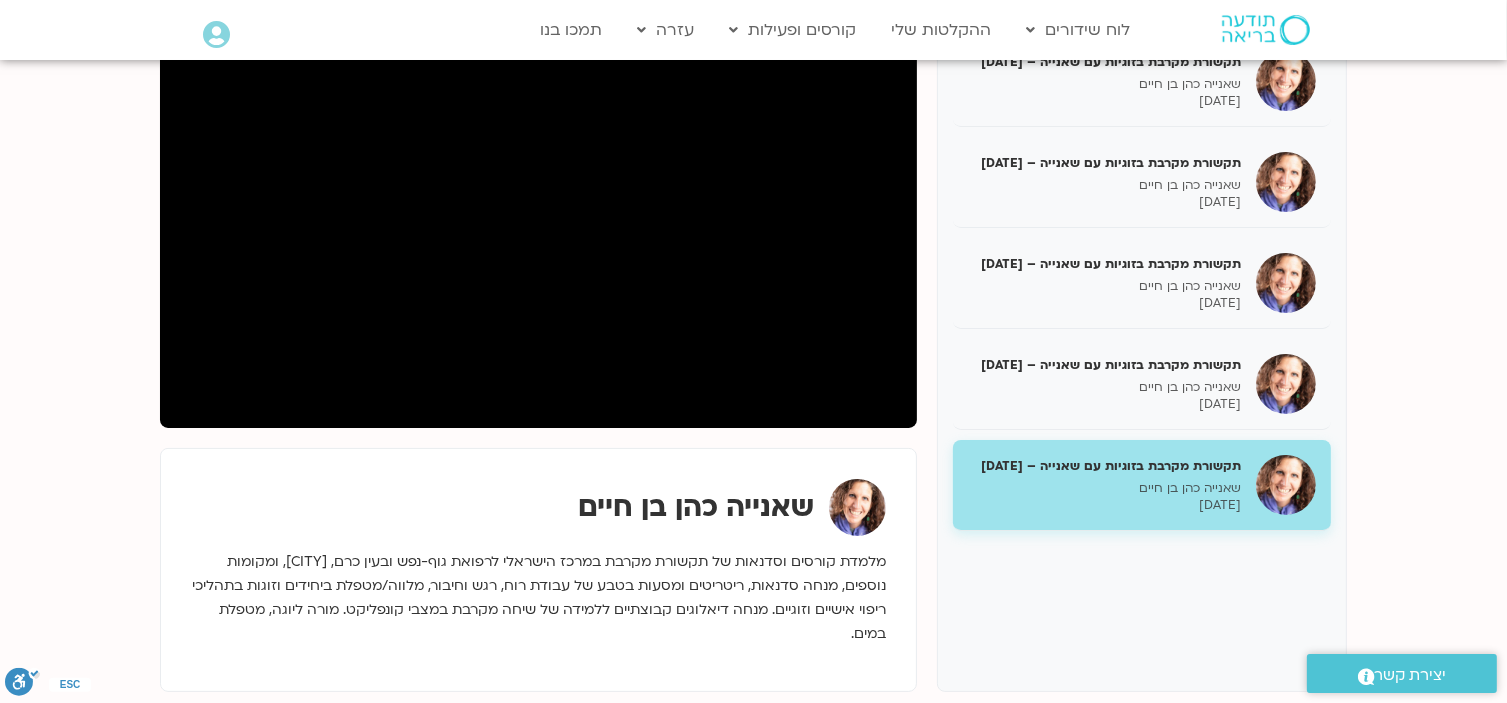 scroll, scrollTop: 200, scrollLeft: 0, axis: vertical 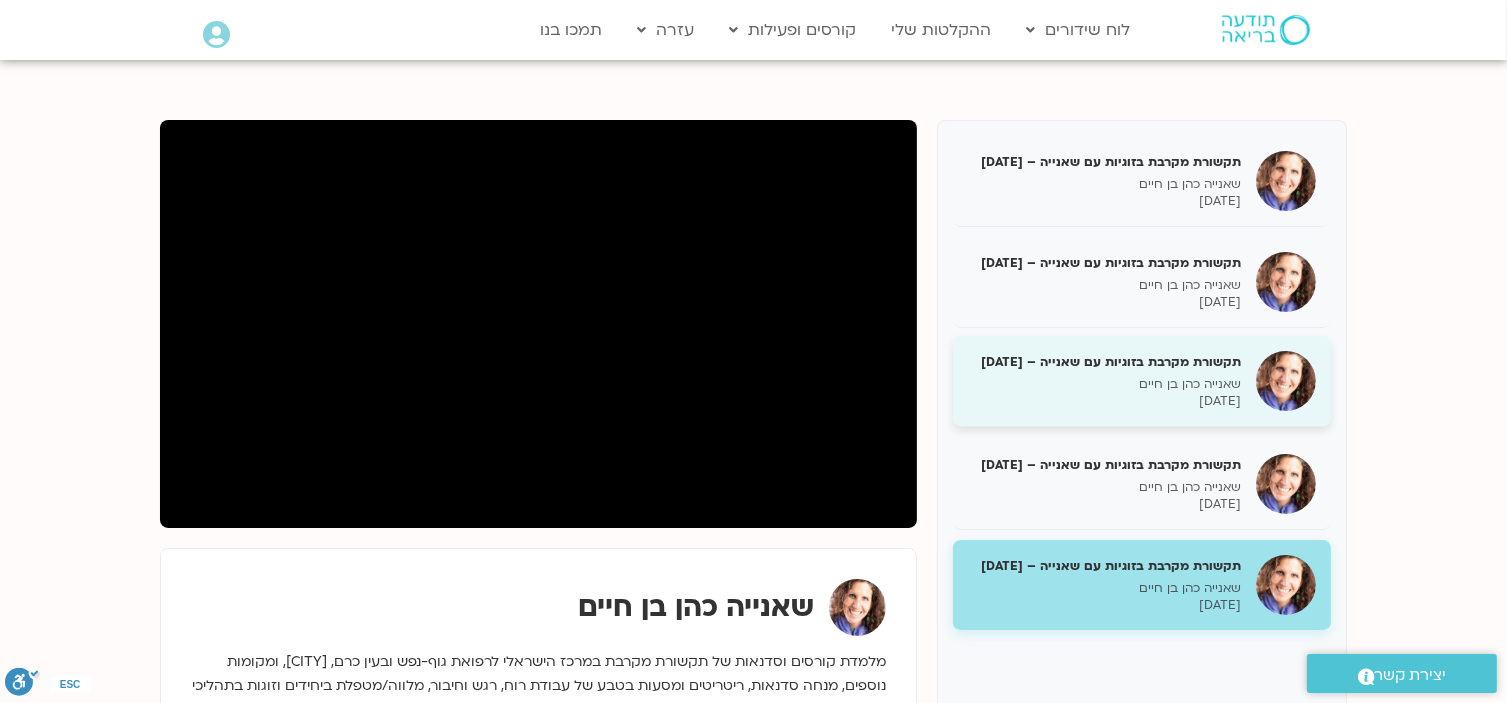 click on "תקשורת מקרבת בזוגיות עם שאנייה – 03/06/25
שאנייה כהן בן חיים
03/06/2025" at bounding box center (1142, 381) 